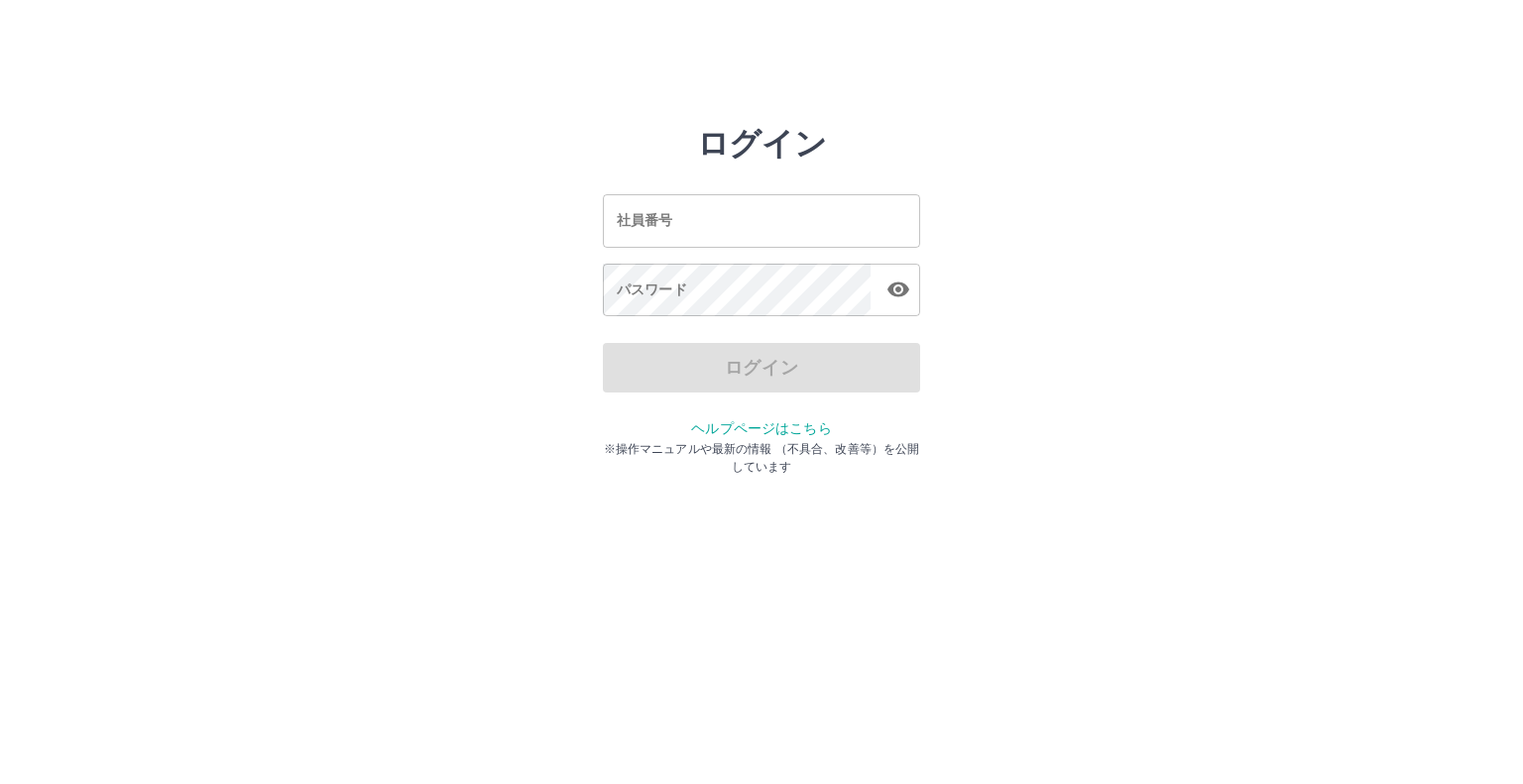 scroll, scrollTop: 0, scrollLeft: 0, axis: both 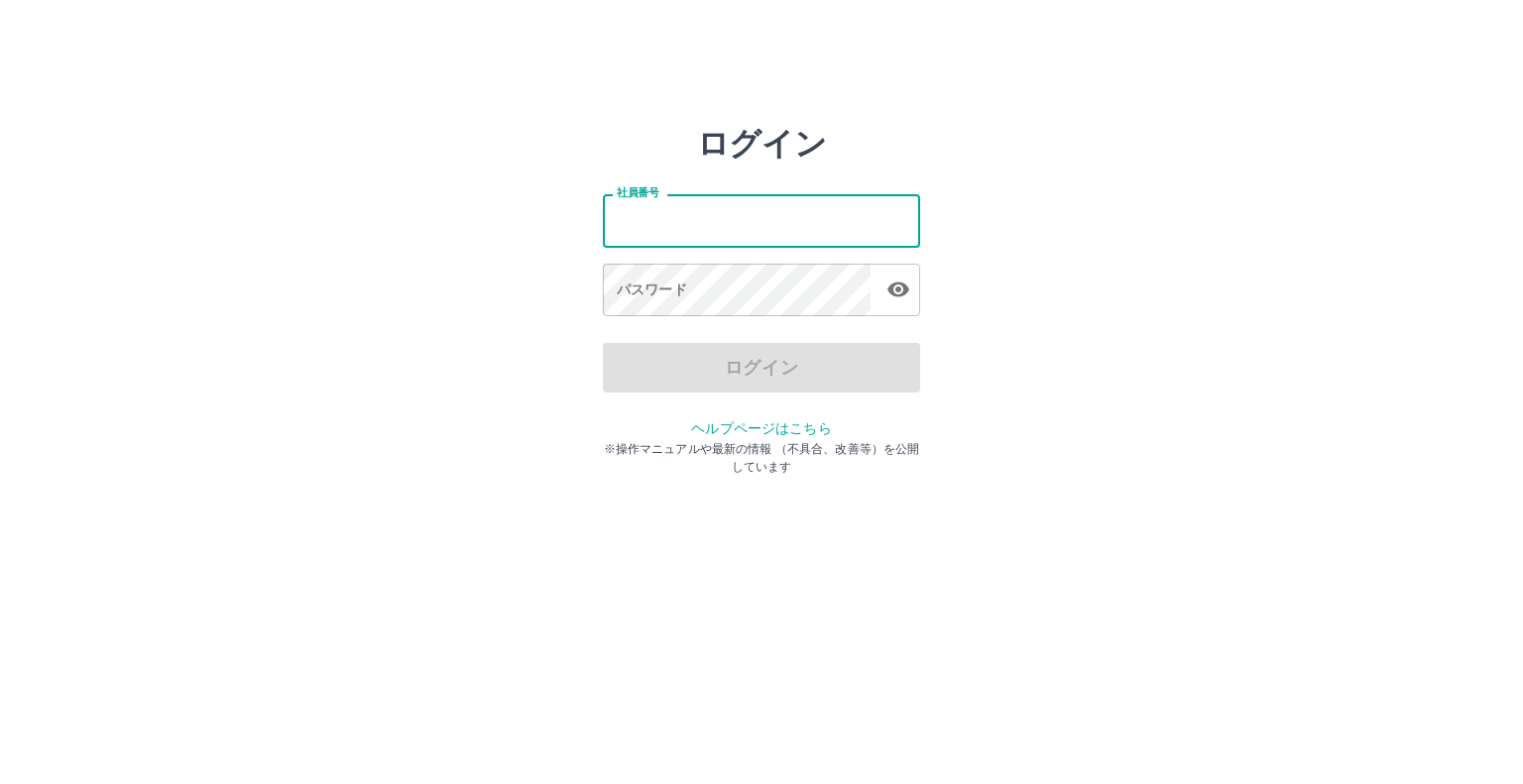 click on "社員番号" at bounding box center [762, 220] 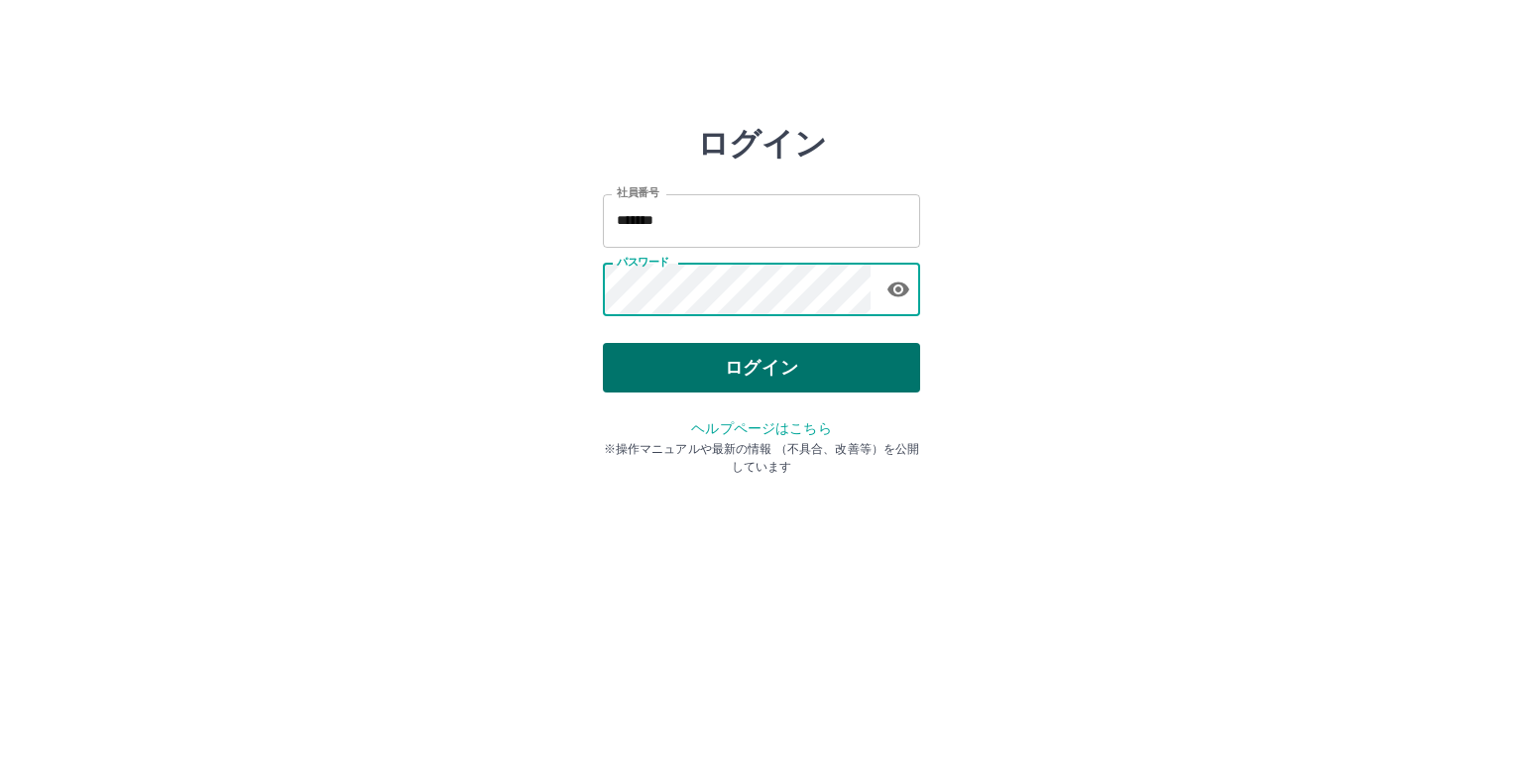 click on "ログイン" at bounding box center (762, 368) 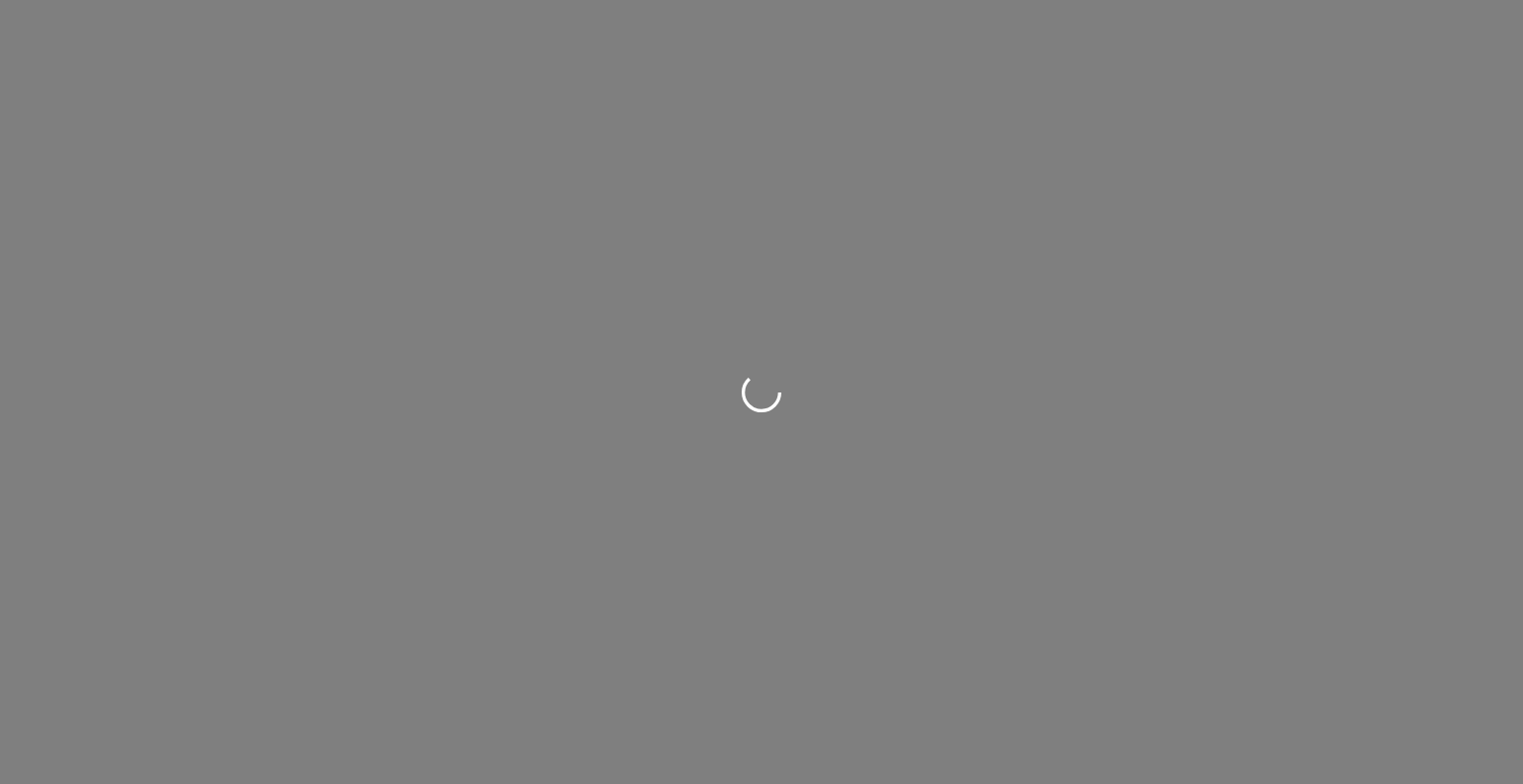 scroll, scrollTop: 0, scrollLeft: 0, axis: both 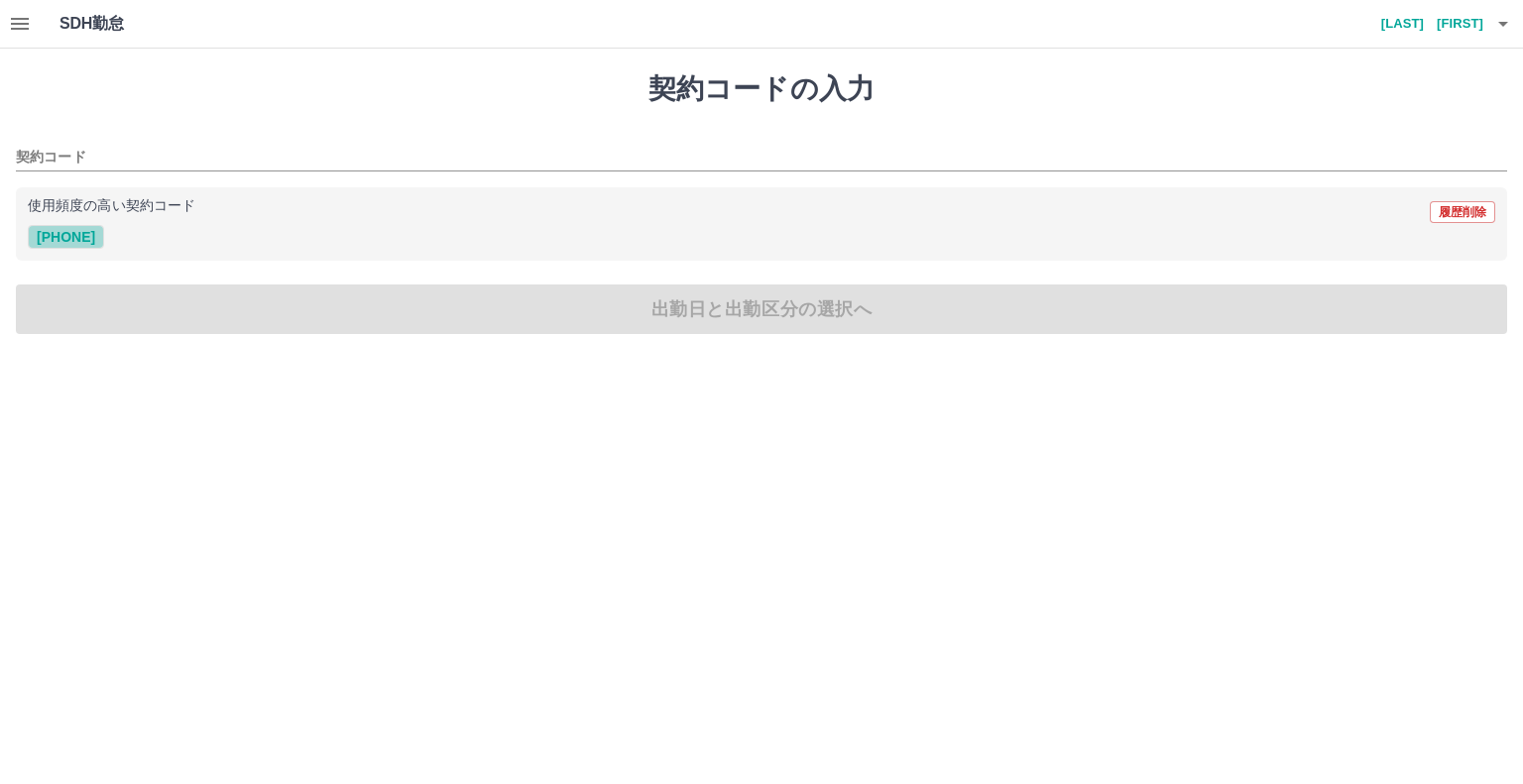 click on "[PHONE]" at bounding box center [65, 237] 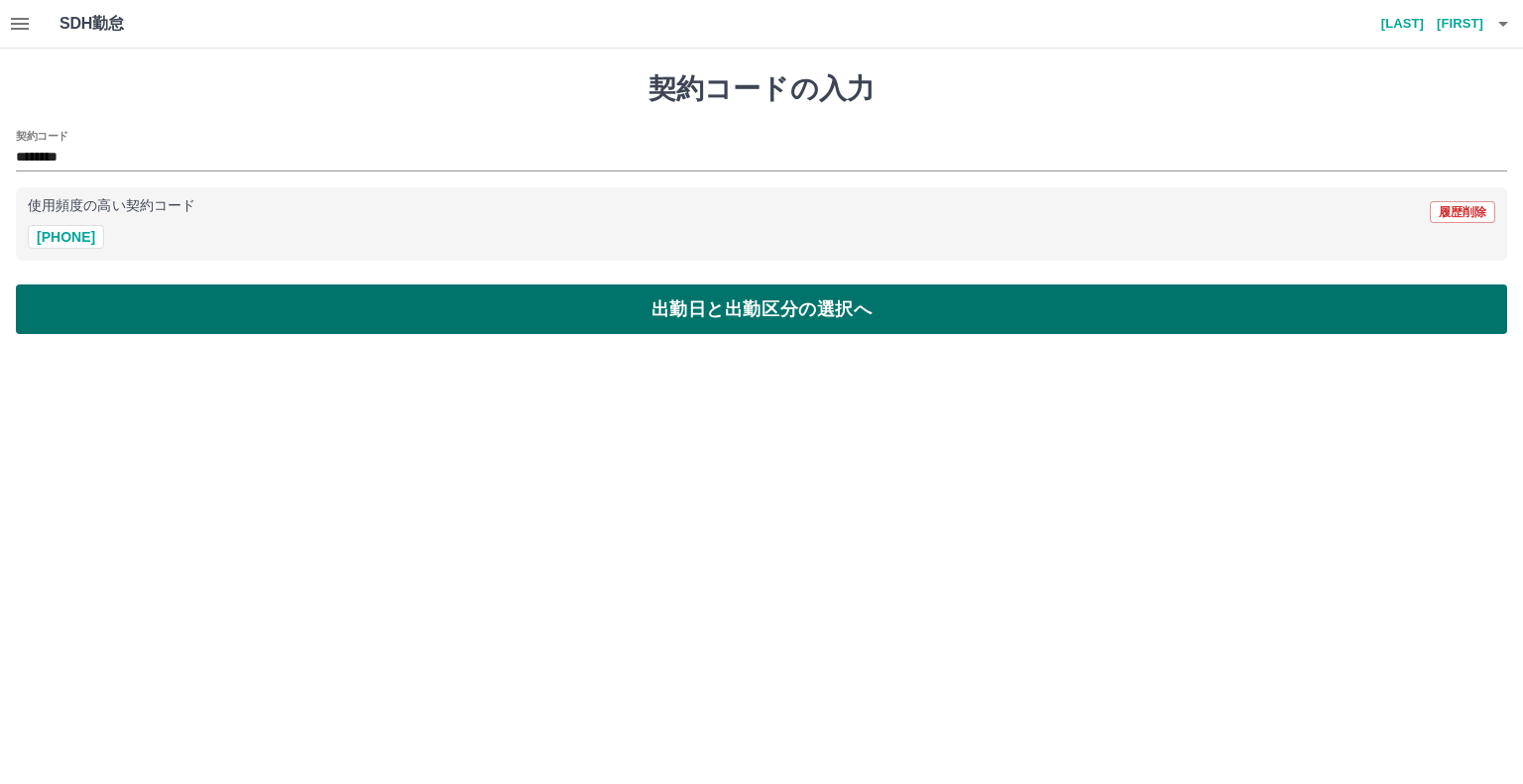 click on "出勤日と出勤区分の選択へ" at bounding box center (762, 309) 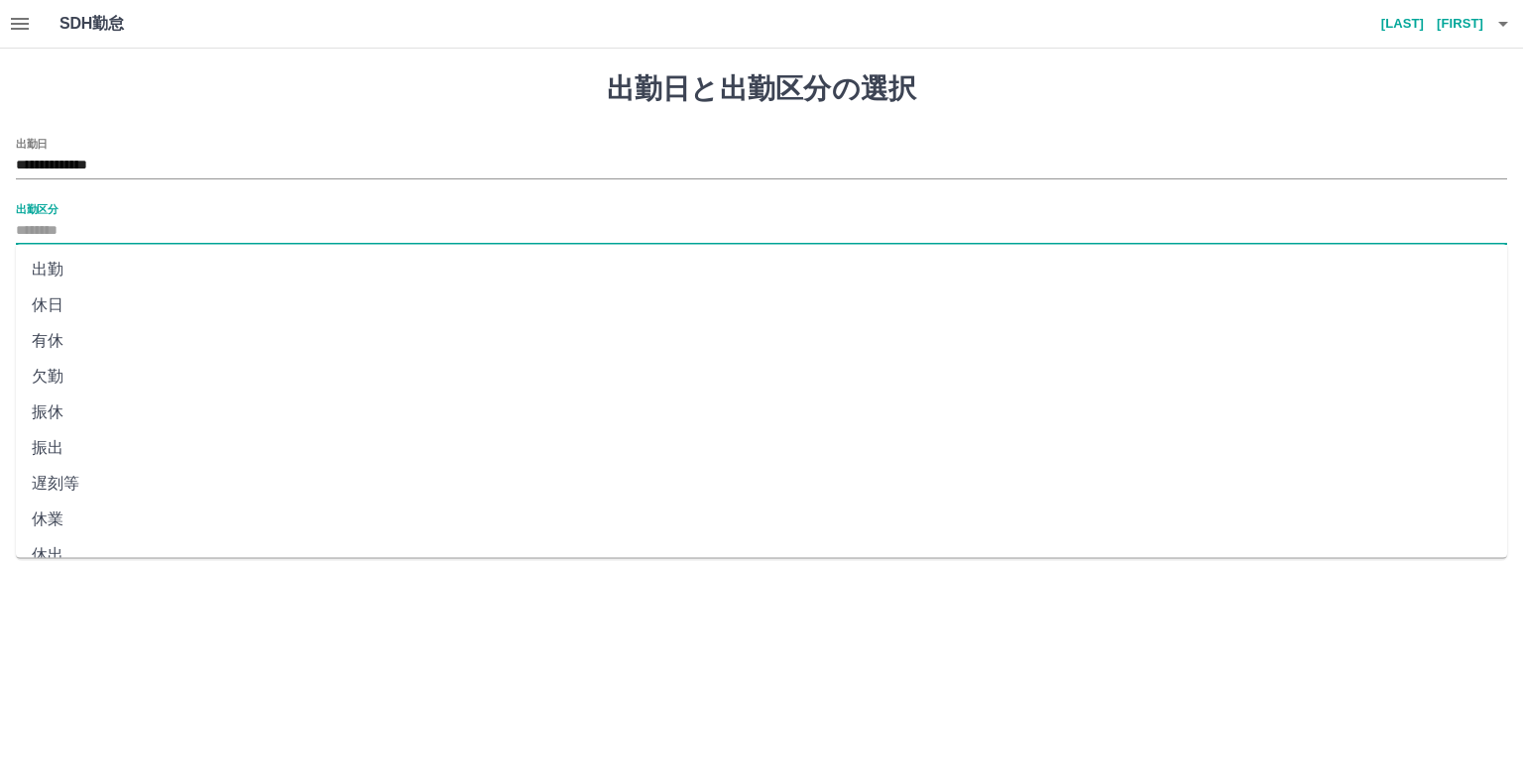 click on "出勤区分" at bounding box center [762, 231] 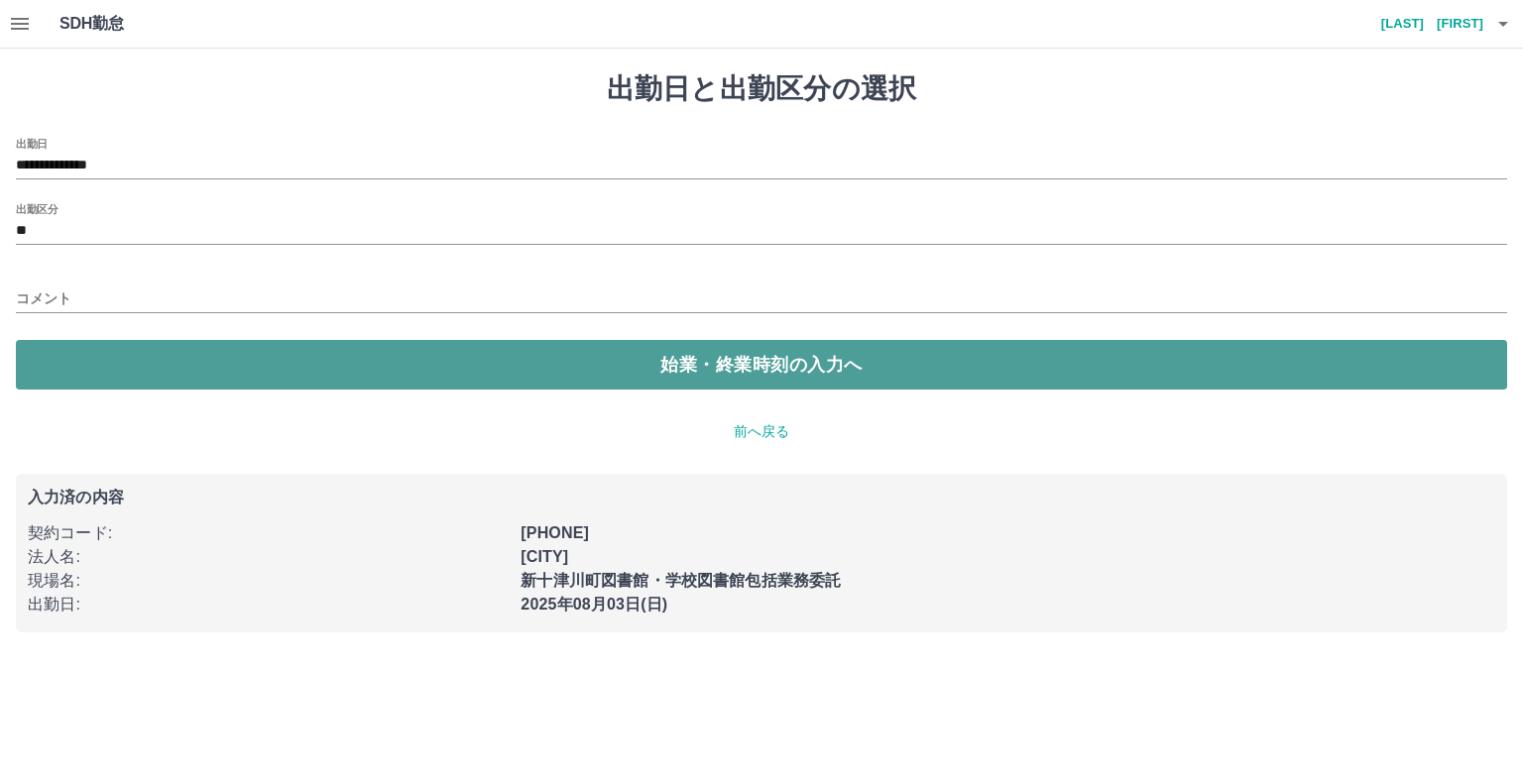 click on "始業・終業時刻の入力へ" at bounding box center (762, 365) 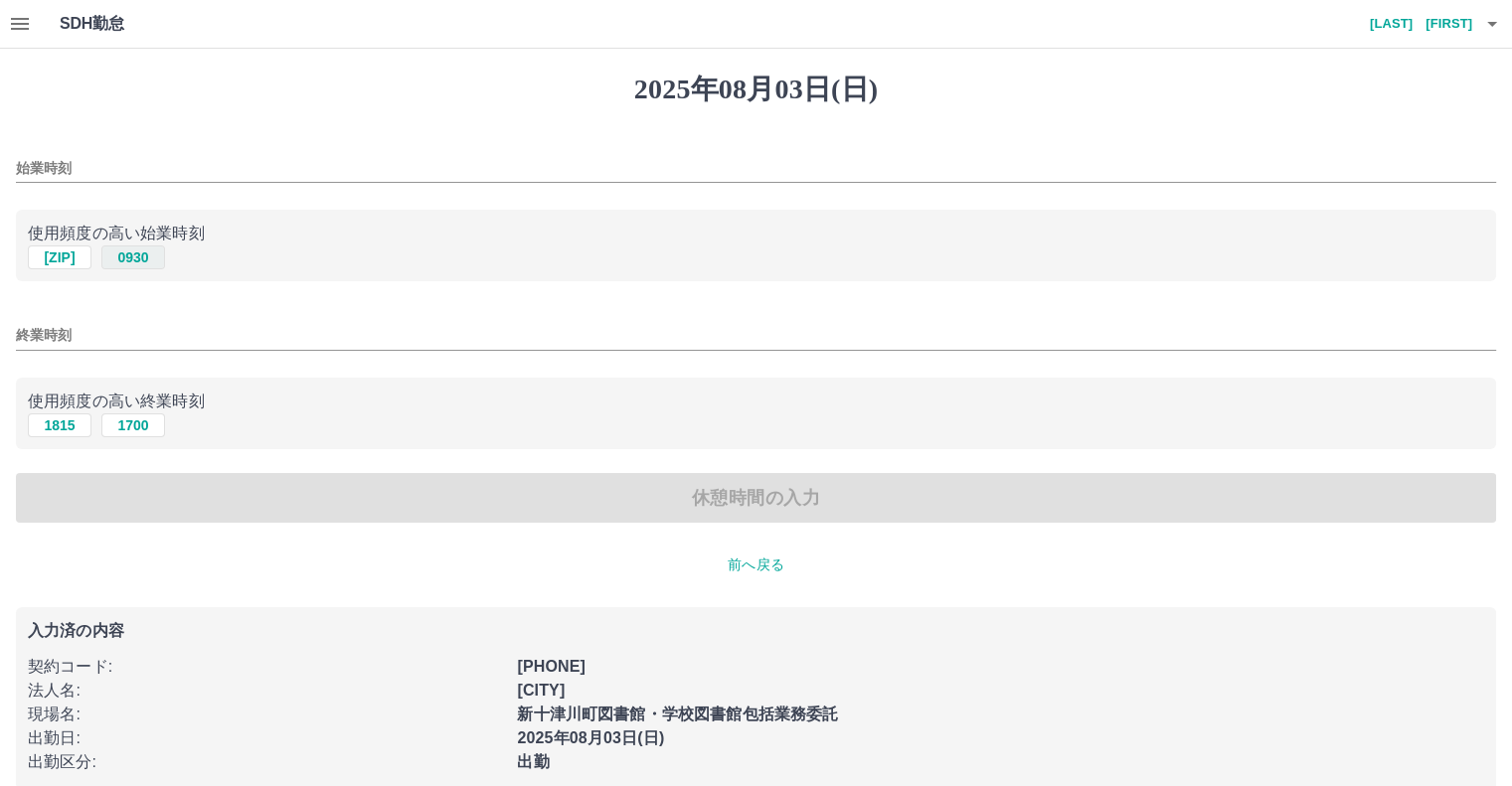 click on "0930" at bounding box center [133, 257] 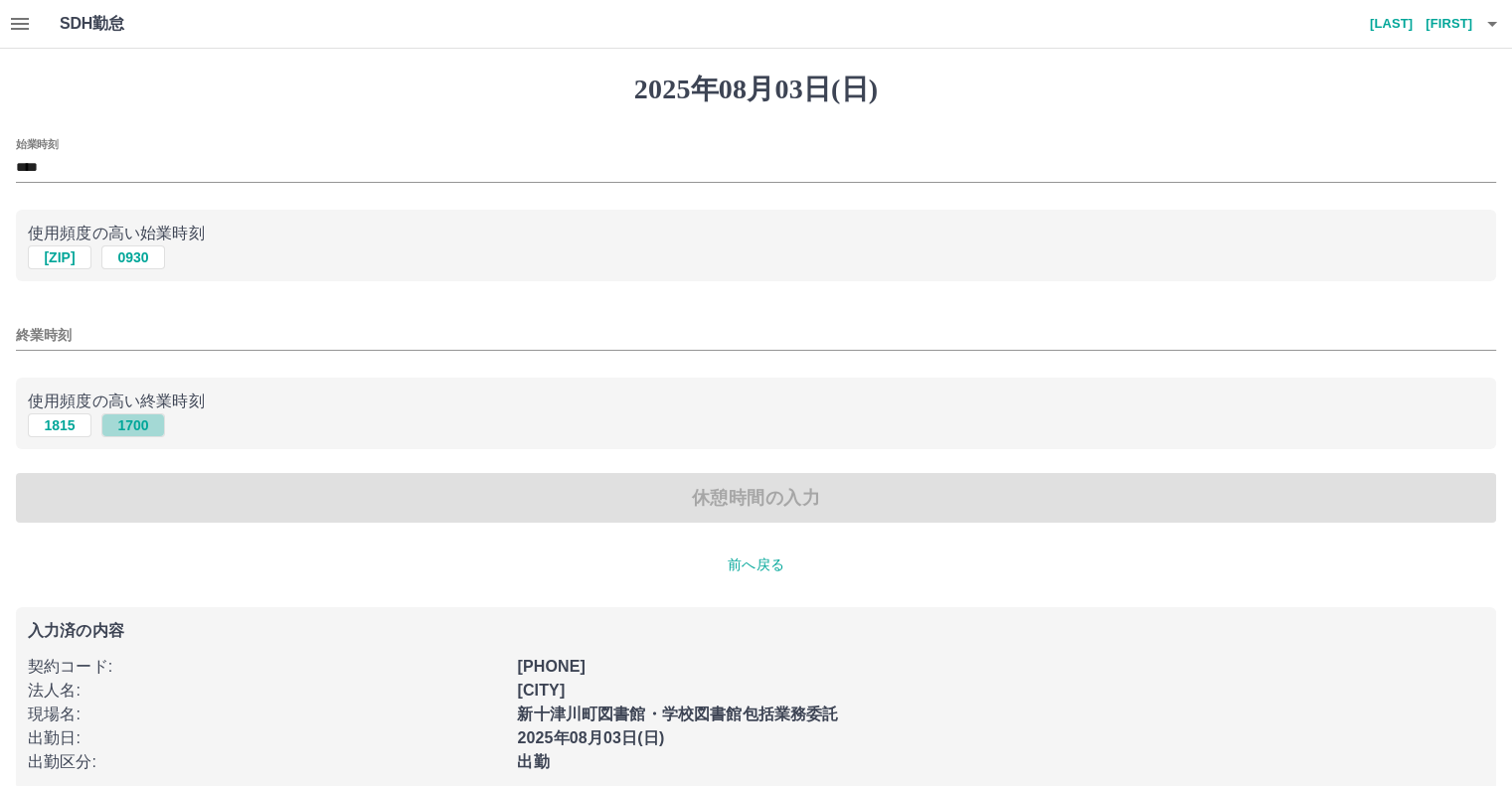 click on "1700" at bounding box center (133, 425) 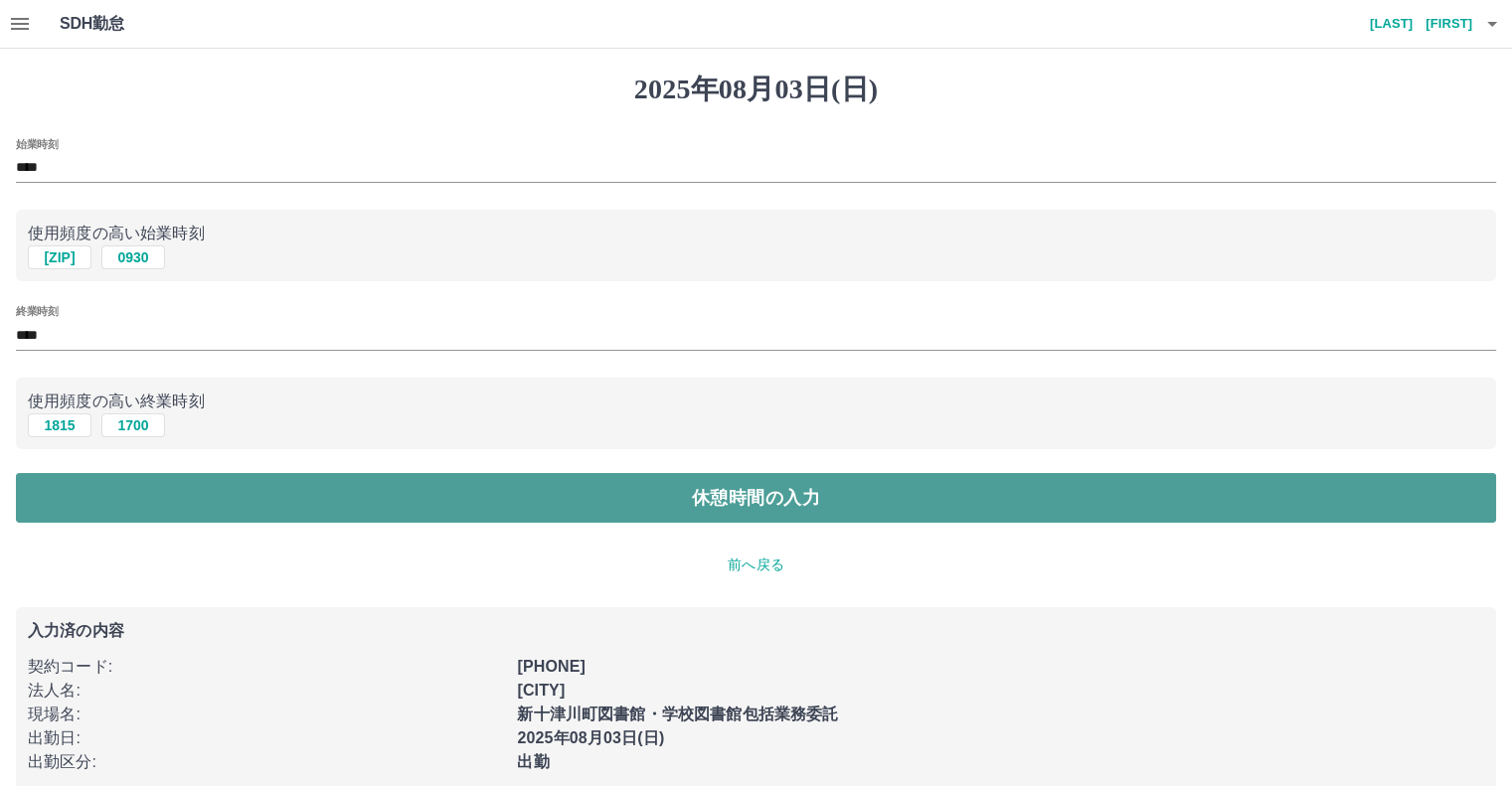 drag, startPoint x: 808, startPoint y: 497, endPoint x: 784, endPoint y: 496, distance: 24.020824 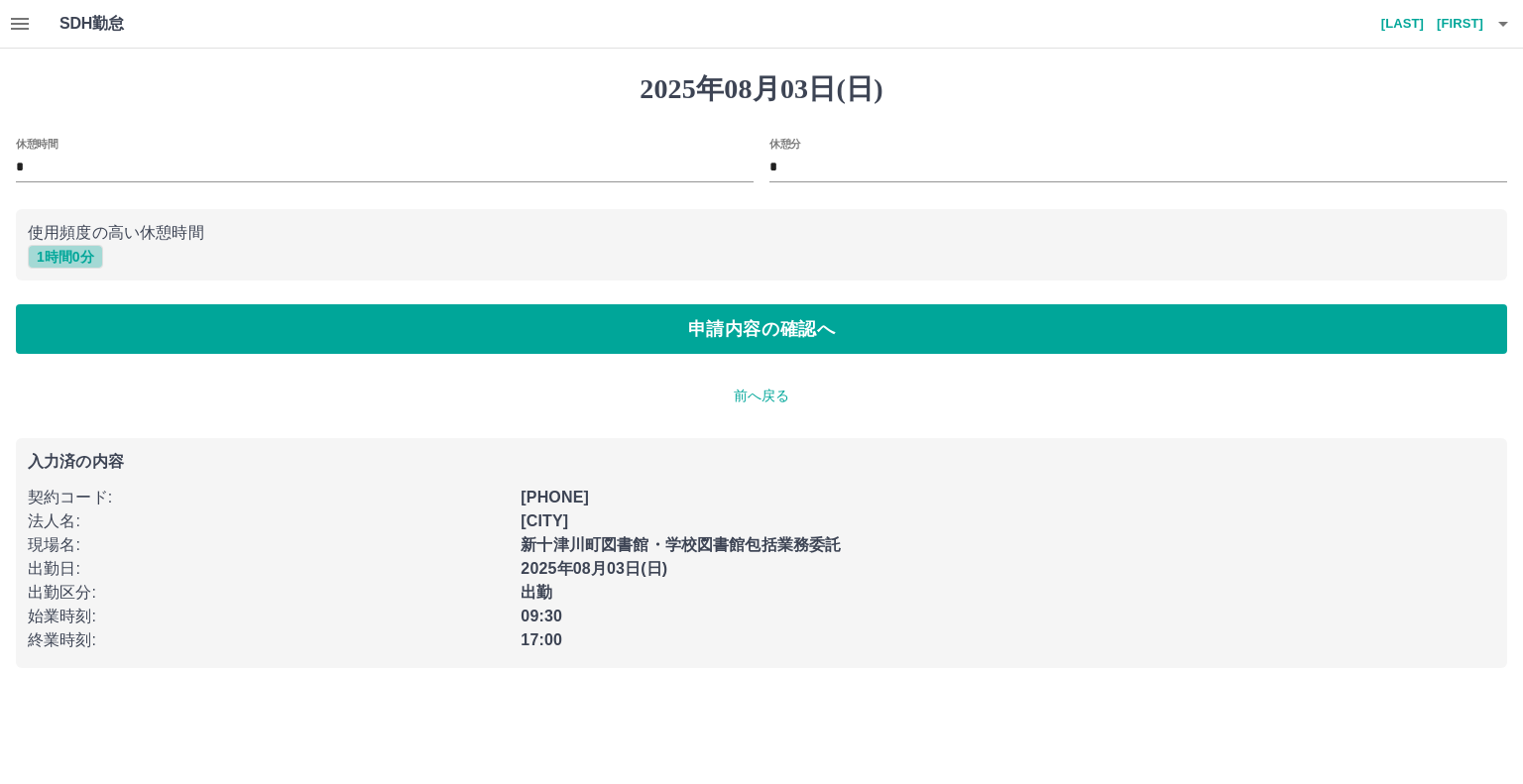 click on "1 時間 0 分" at bounding box center [65, 257] 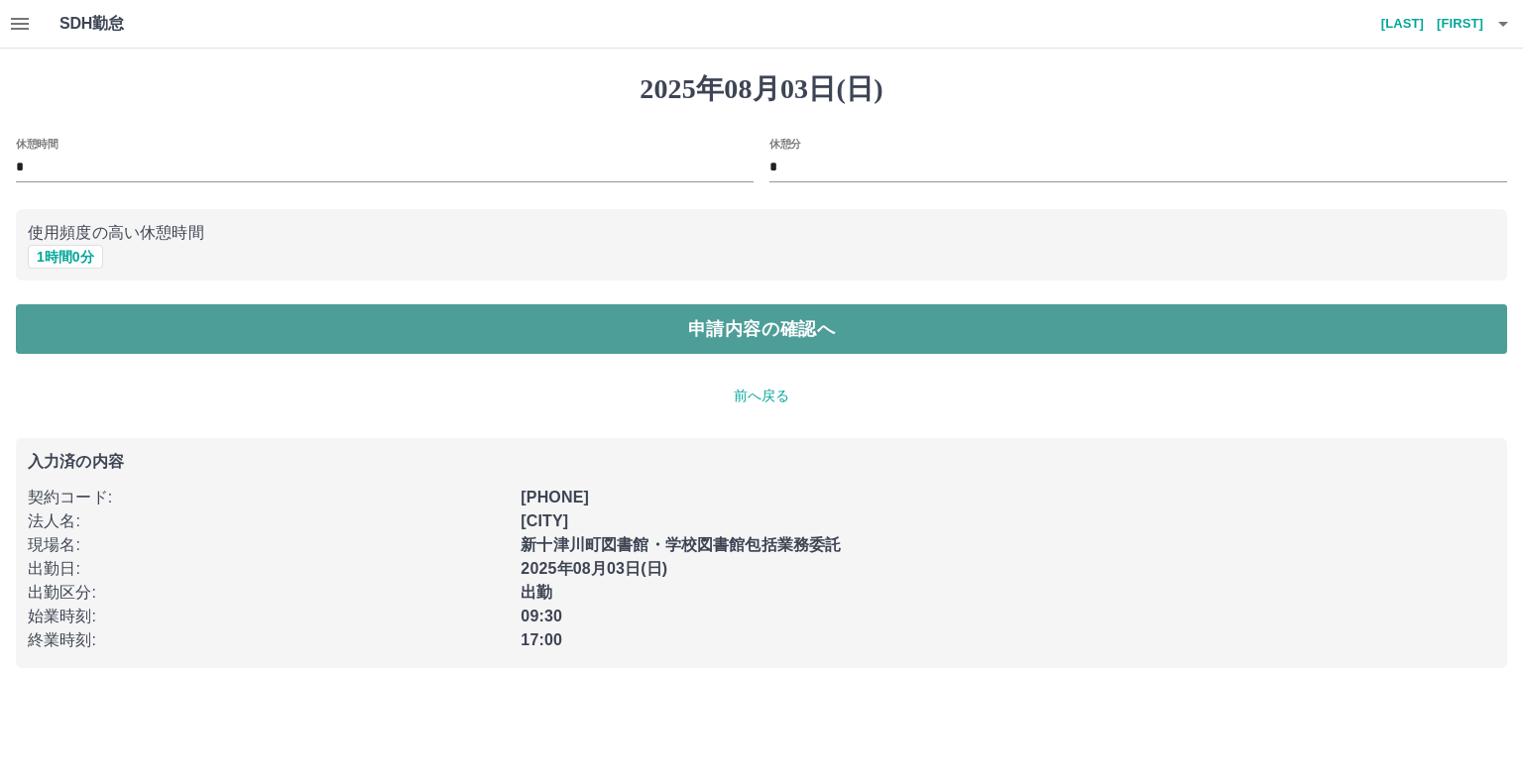 click on "申請内容の確認へ" at bounding box center [762, 329] 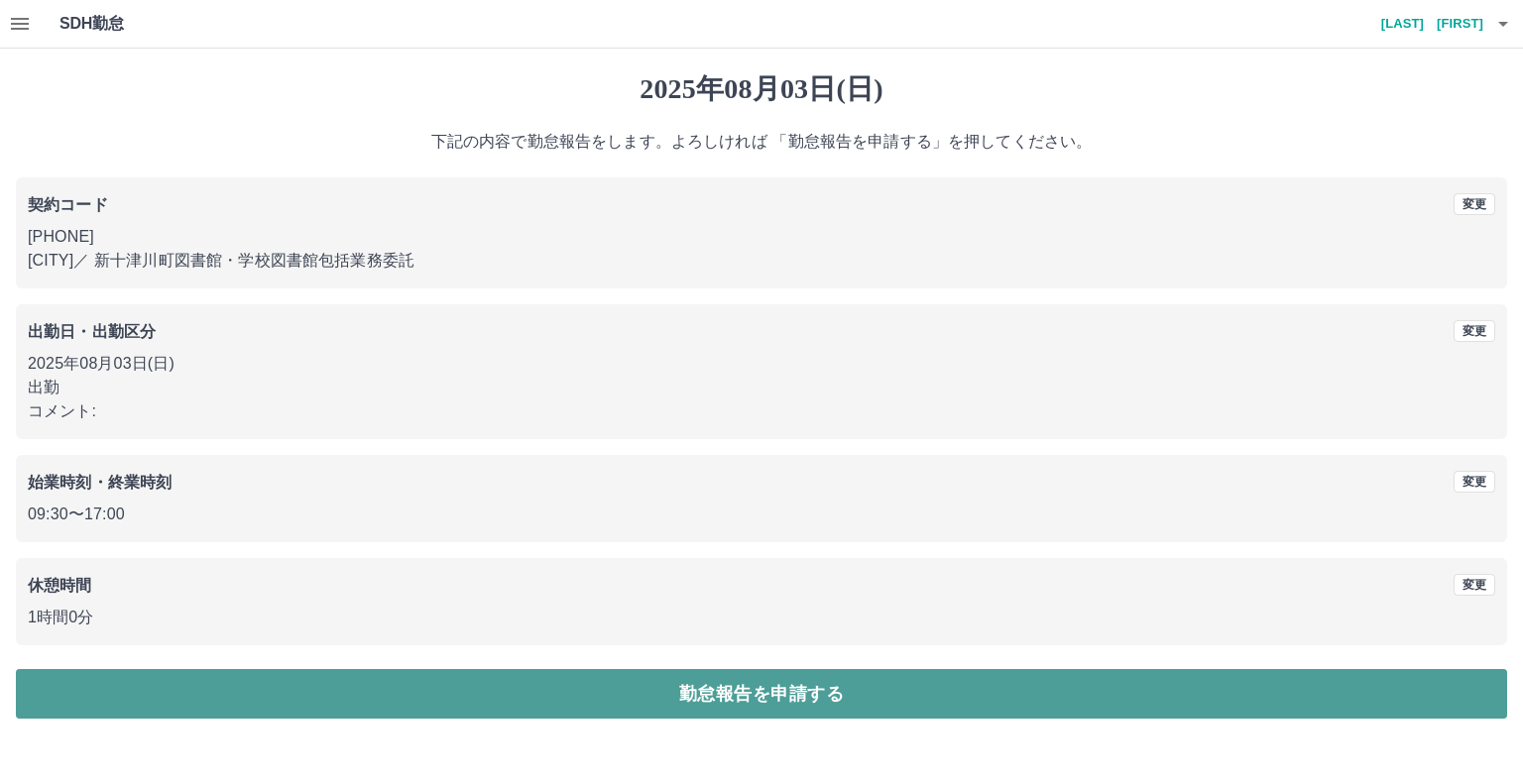click on "勤怠報告を申請する" at bounding box center [762, 694] 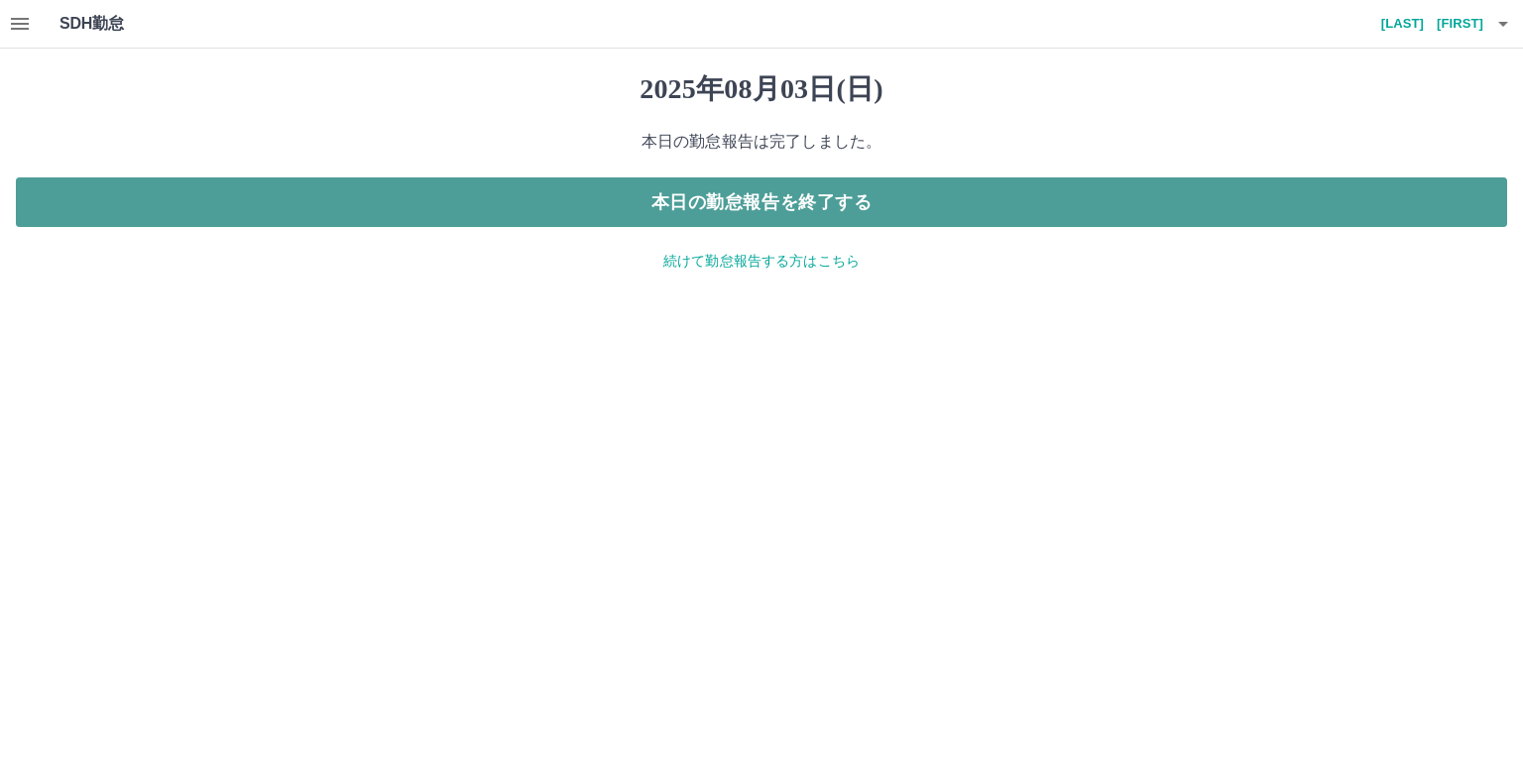 click on "本日の勤怠報告を終了する" at bounding box center [762, 202] 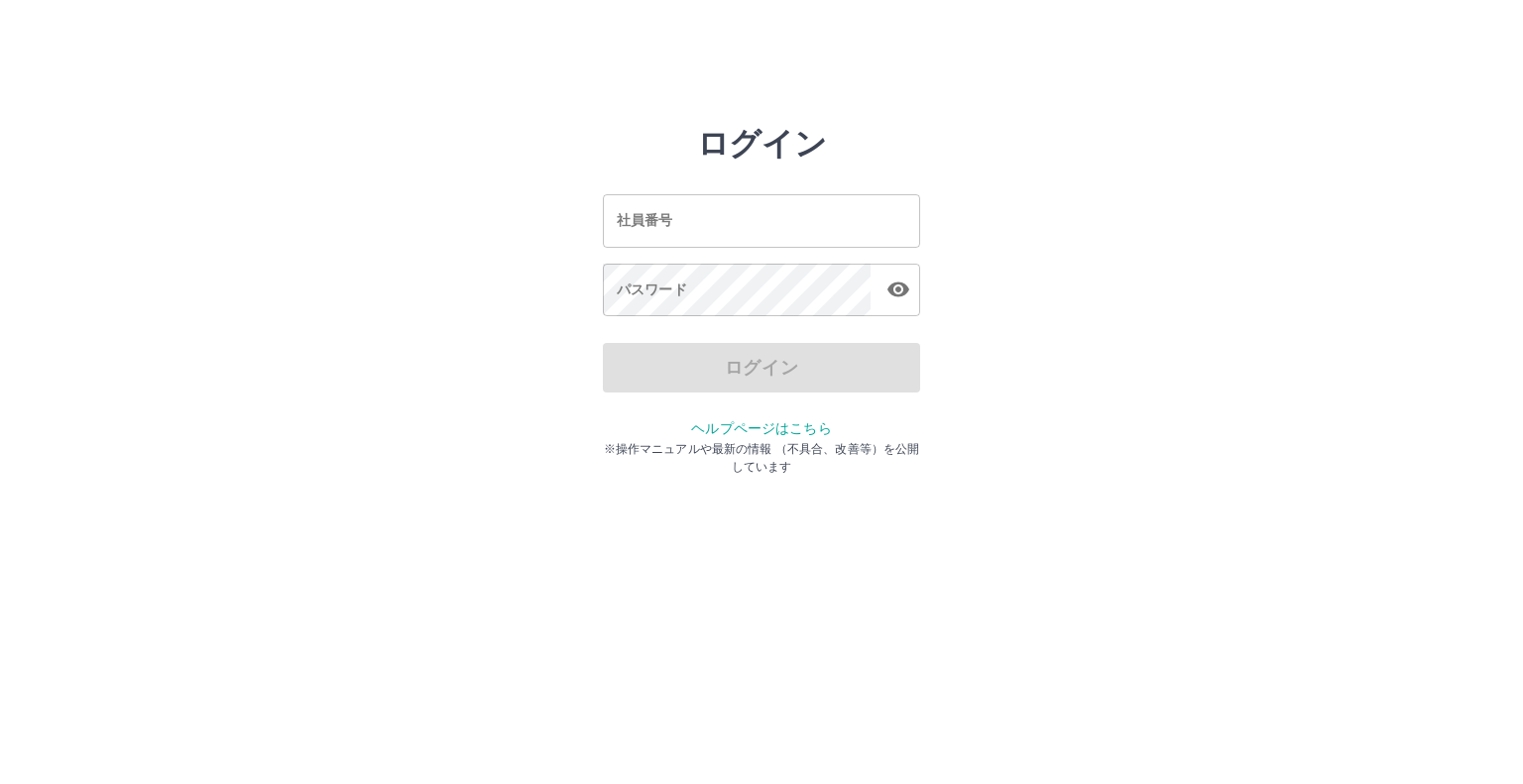scroll, scrollTop: 0, scrollLeft: 0, axis: both 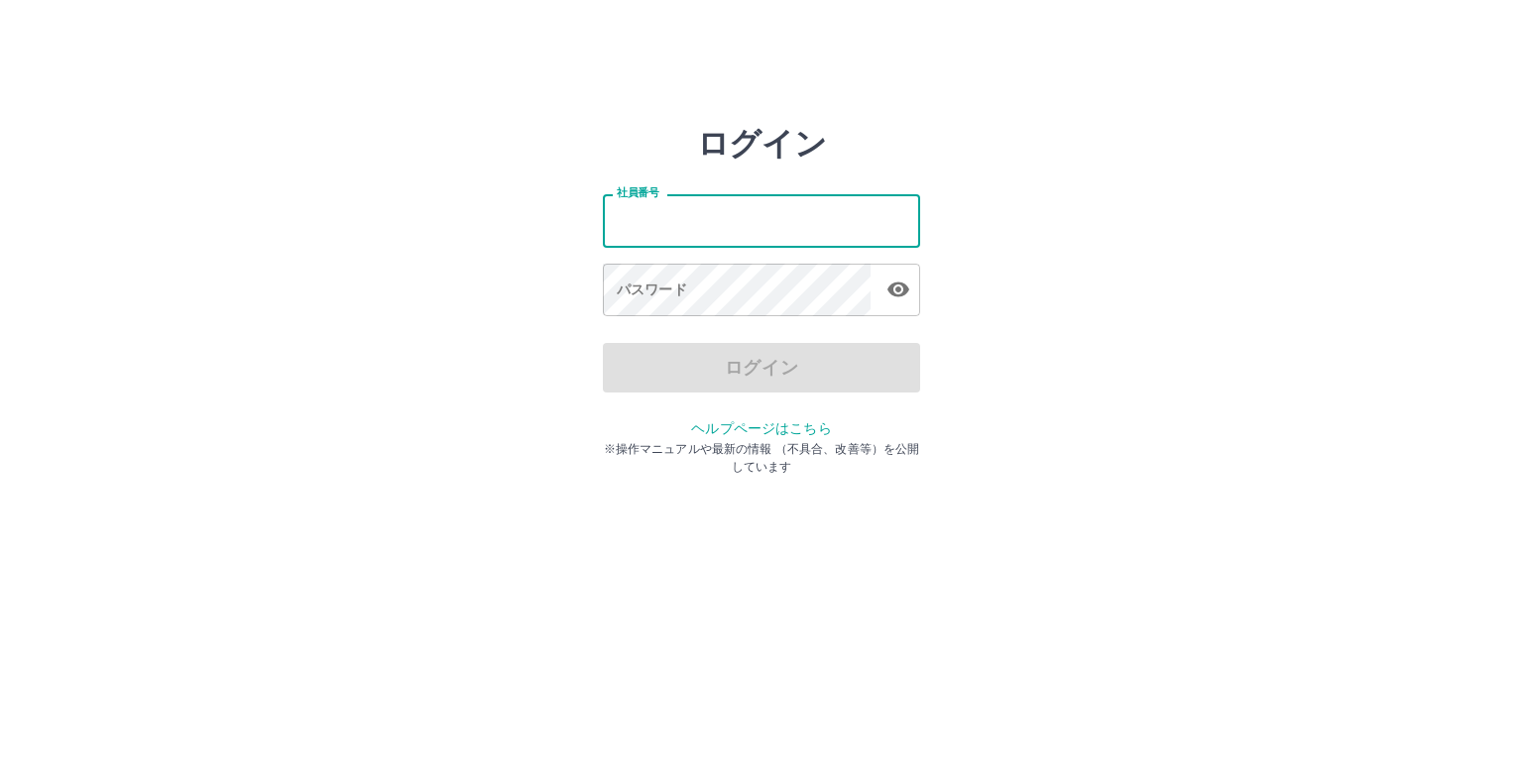 type on "*******" 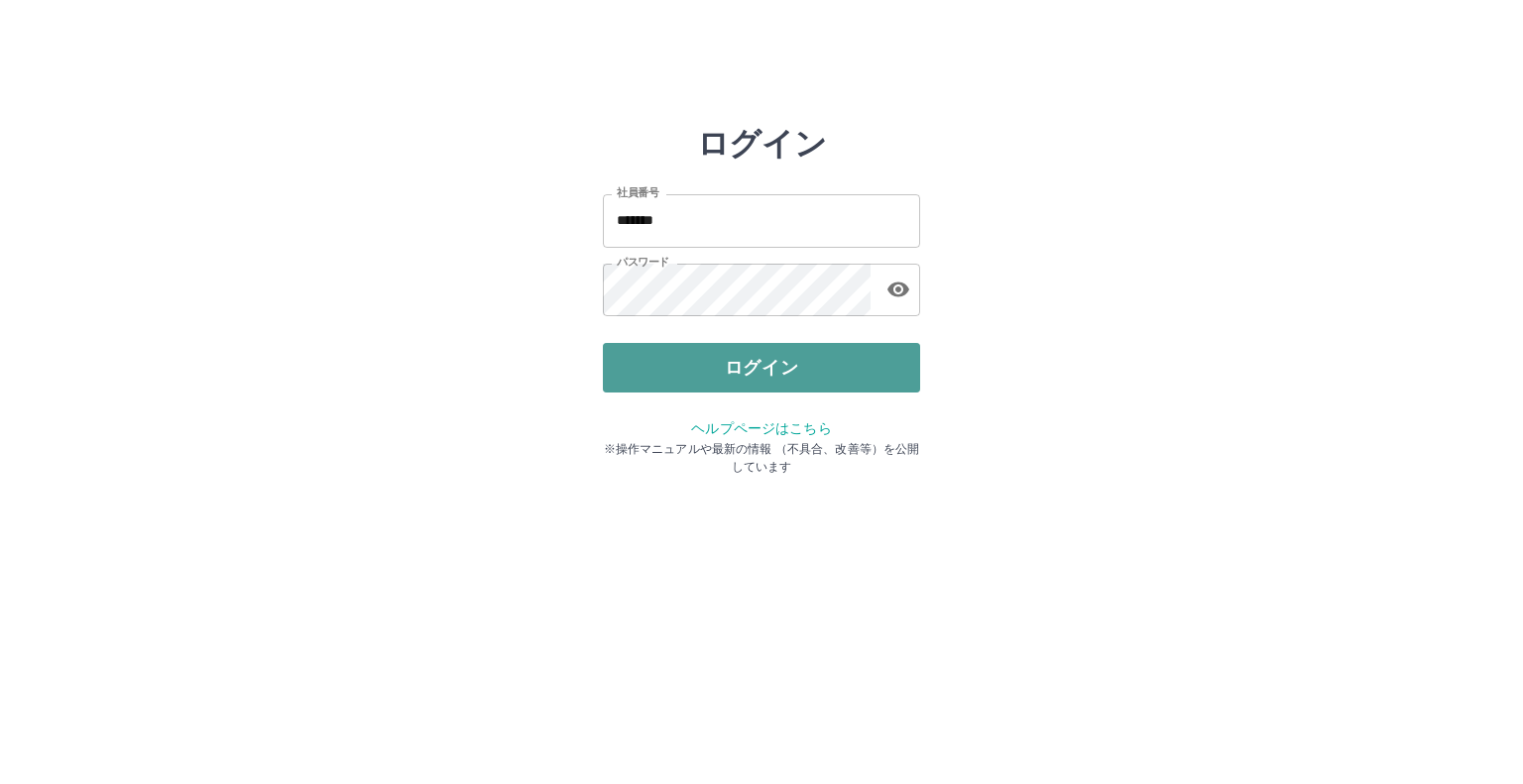 click on "ログイン" at bounding box center [762, 368] 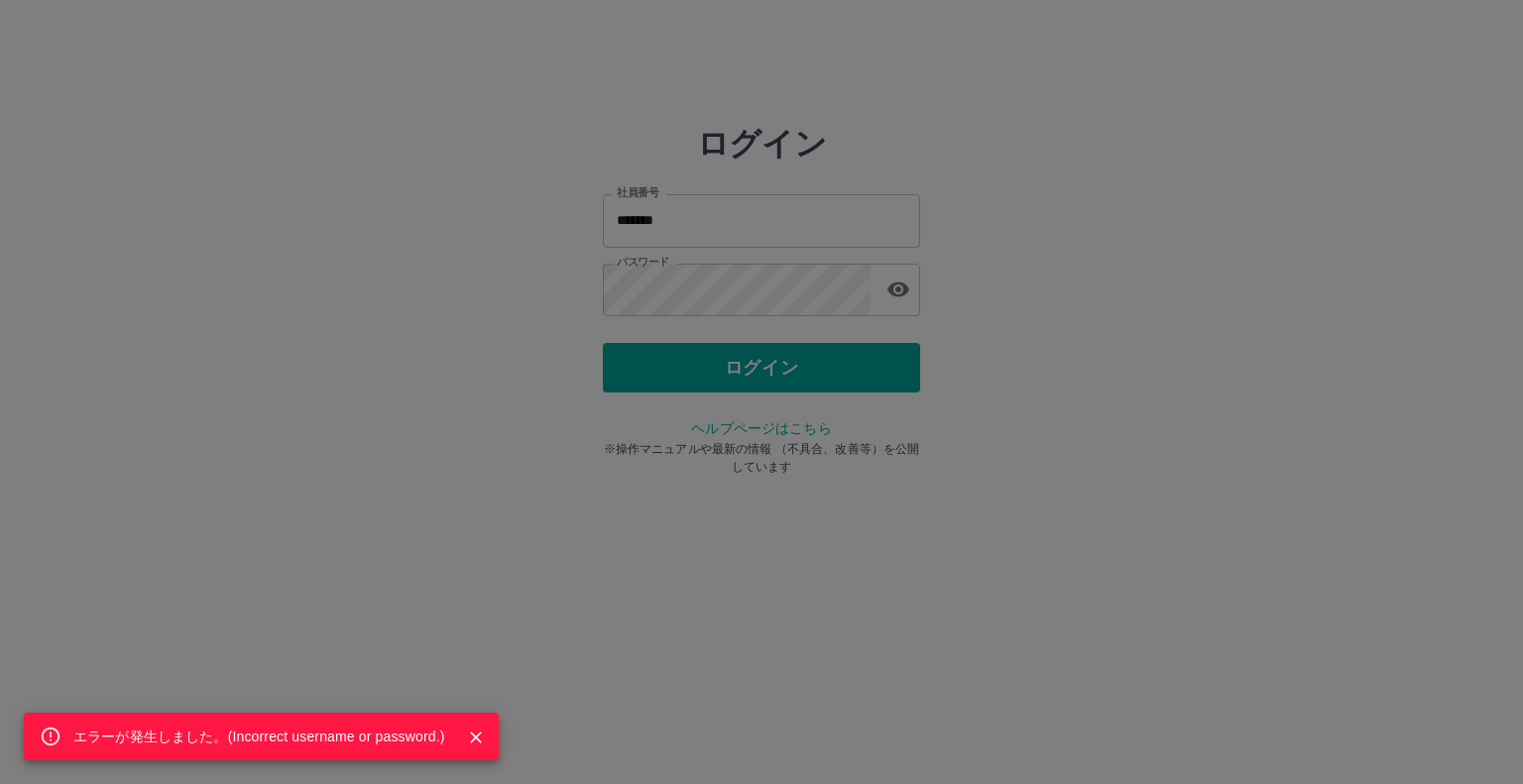drag, startPoint x: 821, startPoint y: 335, endPoint x: 813, endPoint y: 315, distance: 21.540659 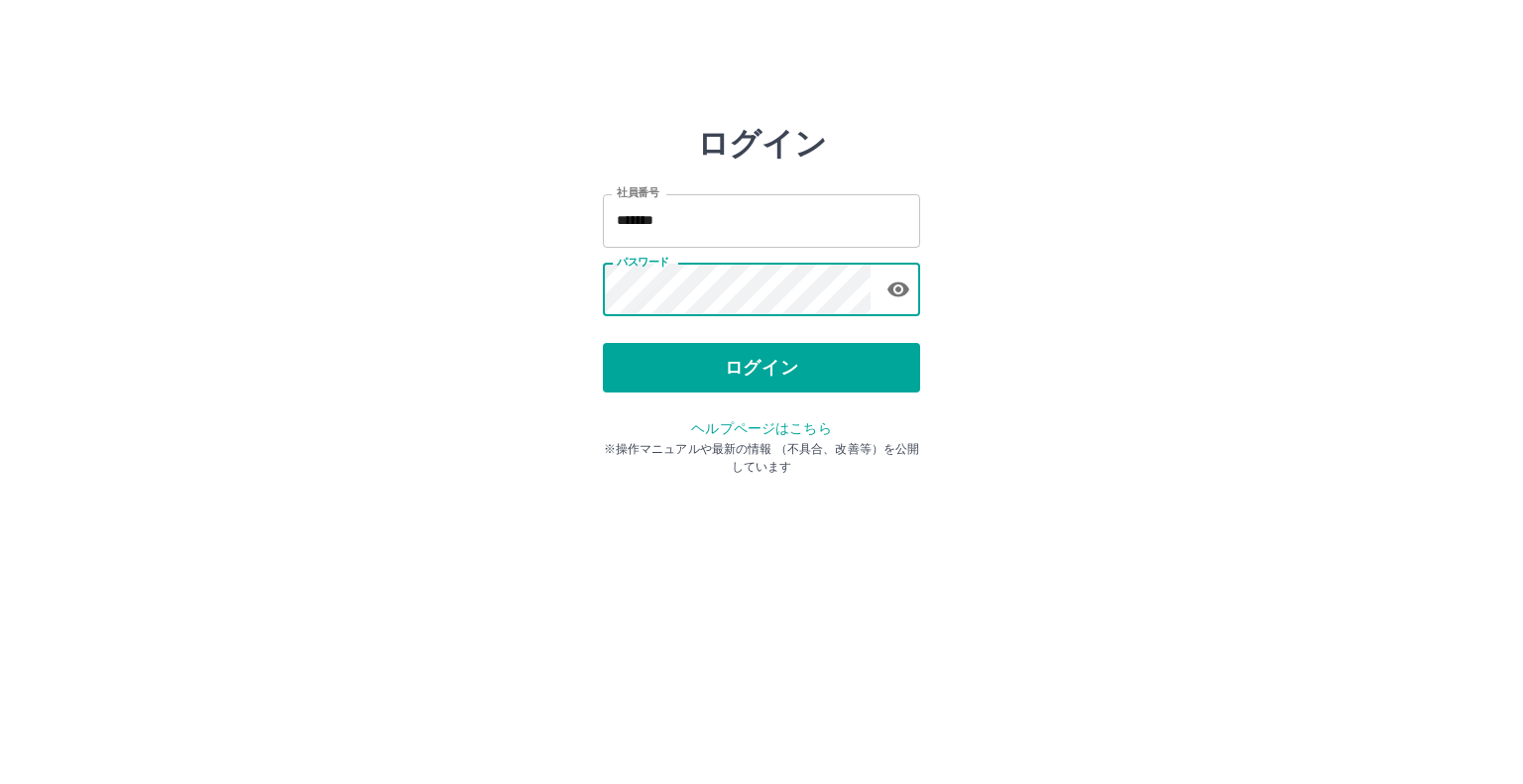 click on "ログイン 社員番号 ******* 社員番号 パスワード パスワード ログイン ヘルプページはこちら ※操作マニュアルや最新の情報 （不具合、改善等）を公開しています" at bounding box center [762, 283] 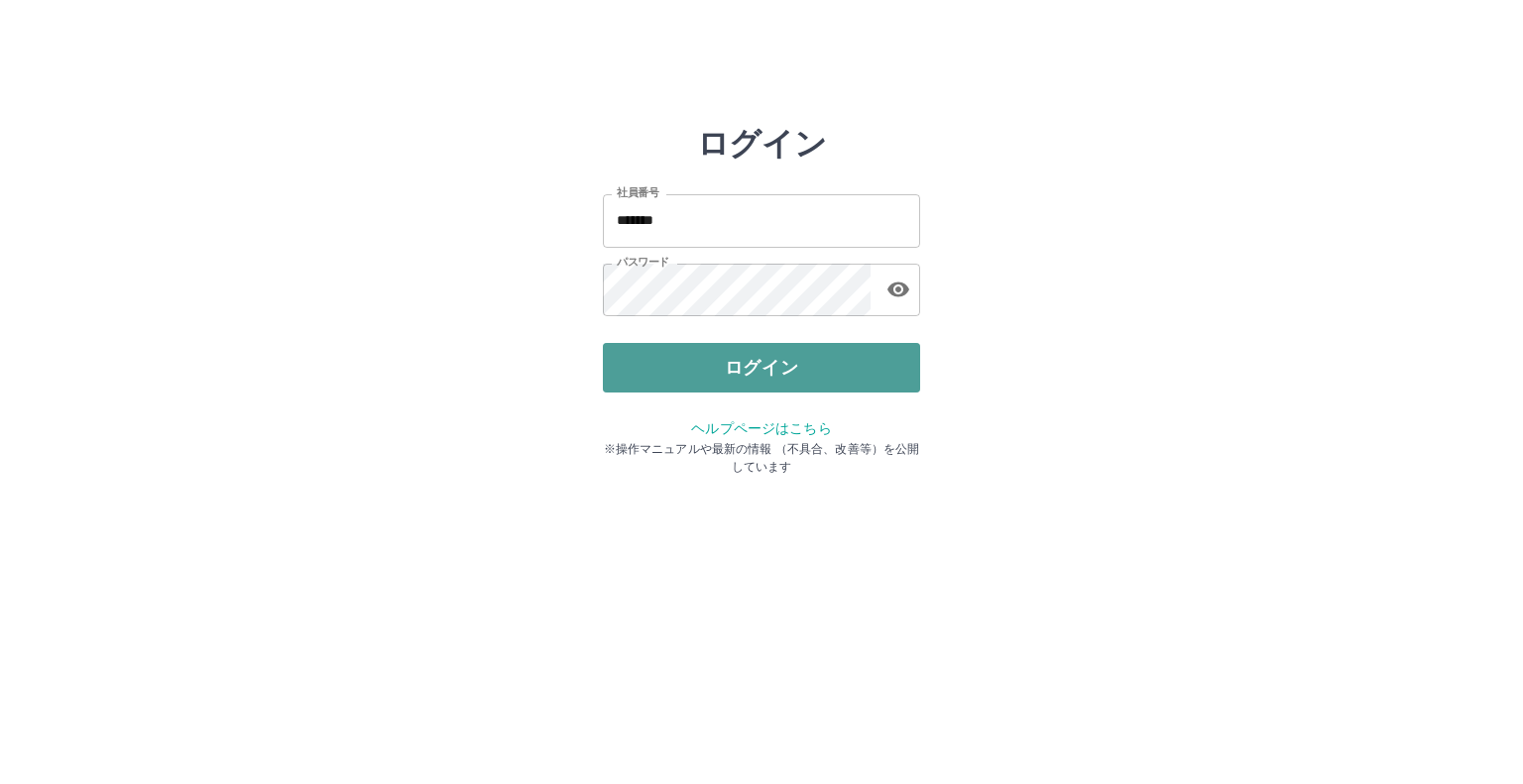 click on "ログイン" at bounding box center (762, 368) 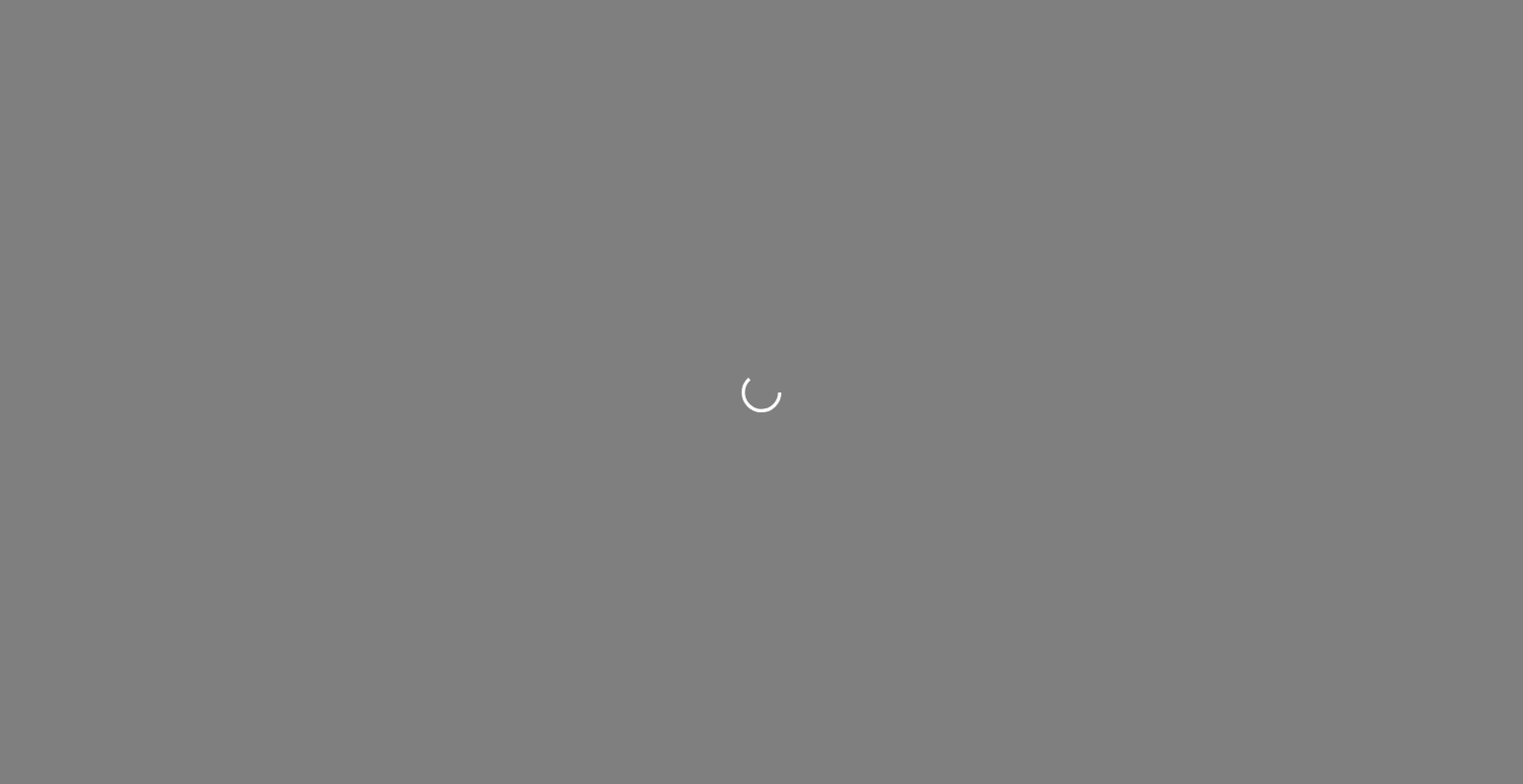 scroll, scrollTop: 0, scrollLeft: 0, axis: both 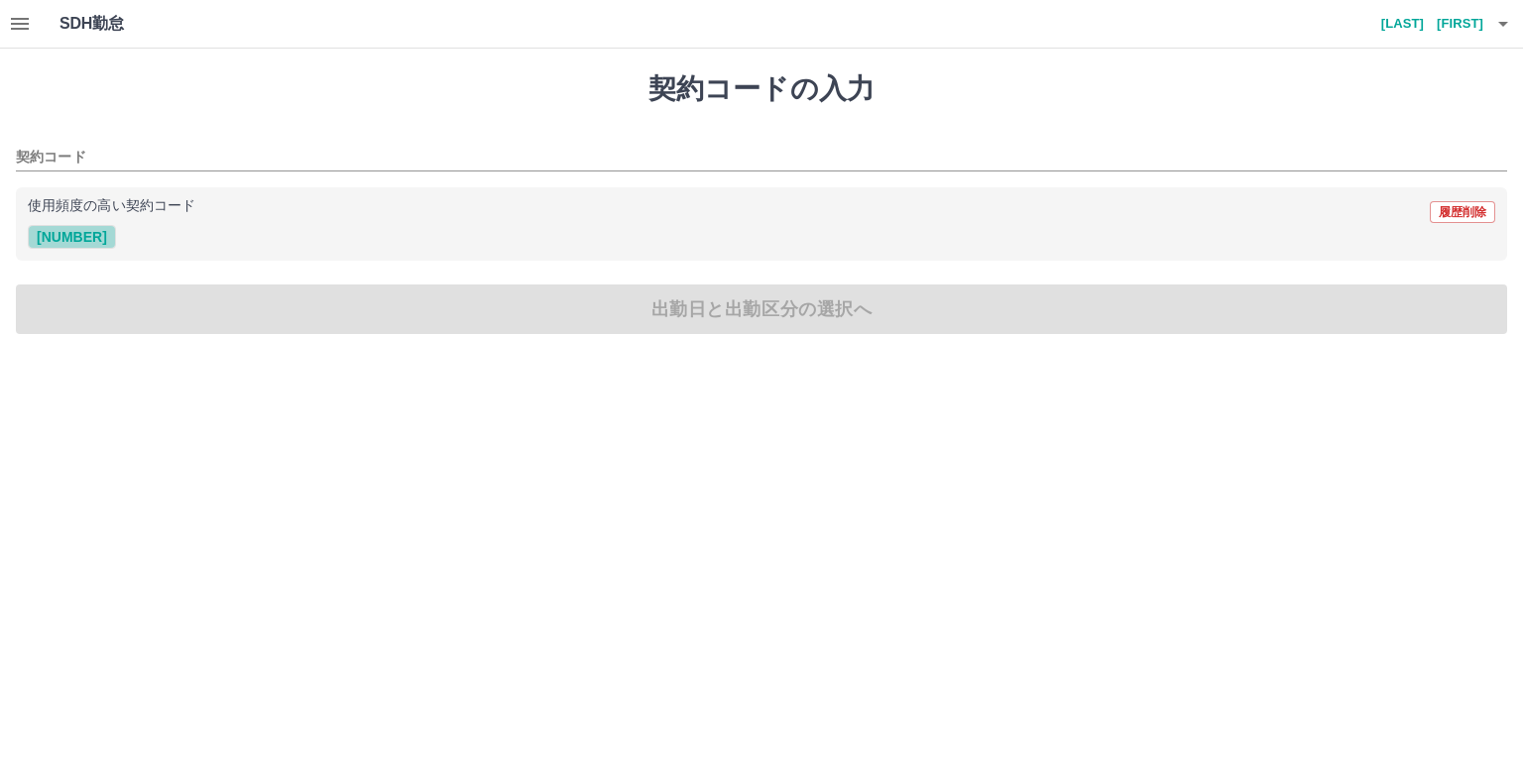 click on "[PHONE]" at bounding box center [71, 237] 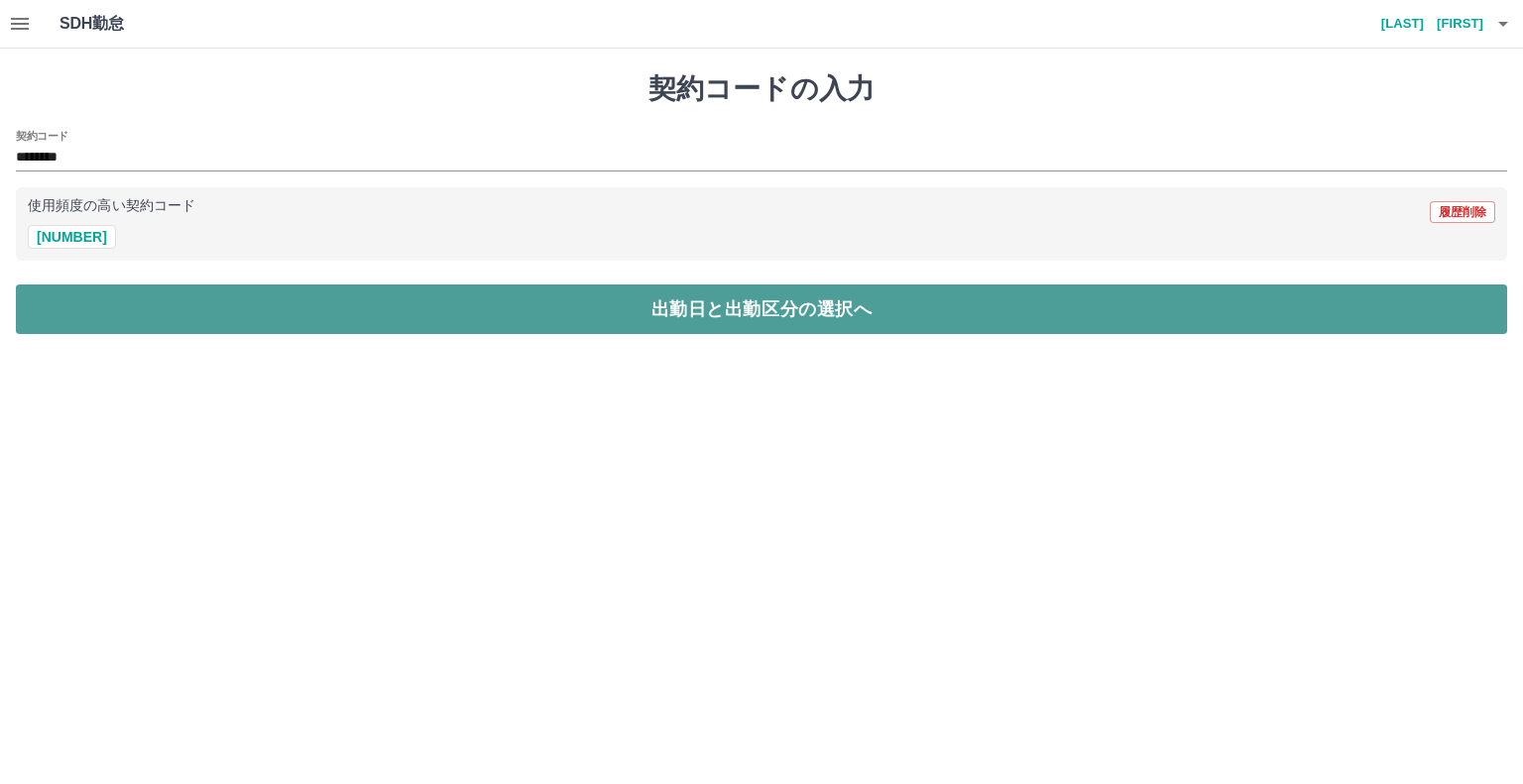 click on "出勤日と出勤区分の選択へ" at bounding box center (762, 309) 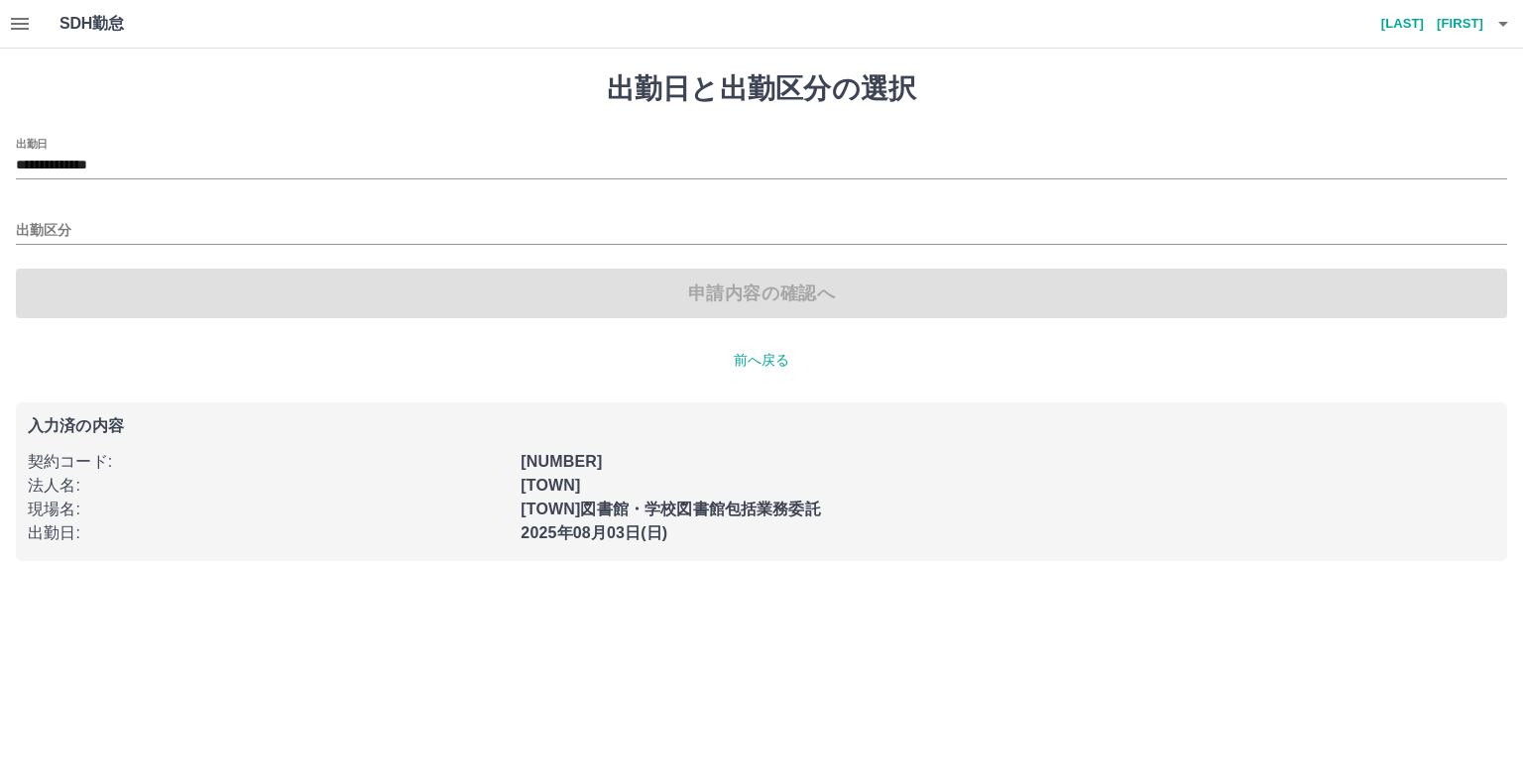 click on "法人名 :" at bounding box center [262, 480] 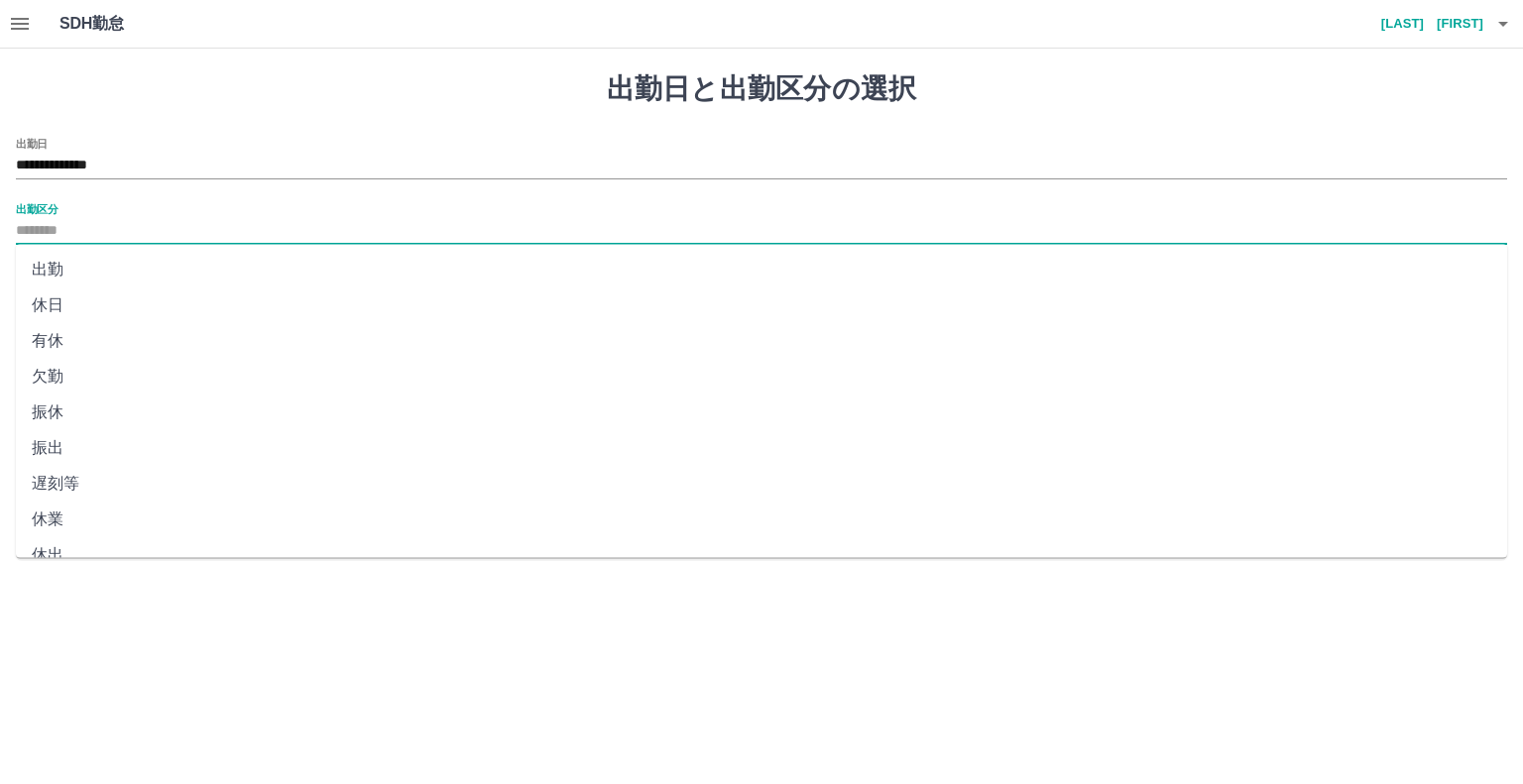 click on "出勤区分" at bounding box center (762, 231) 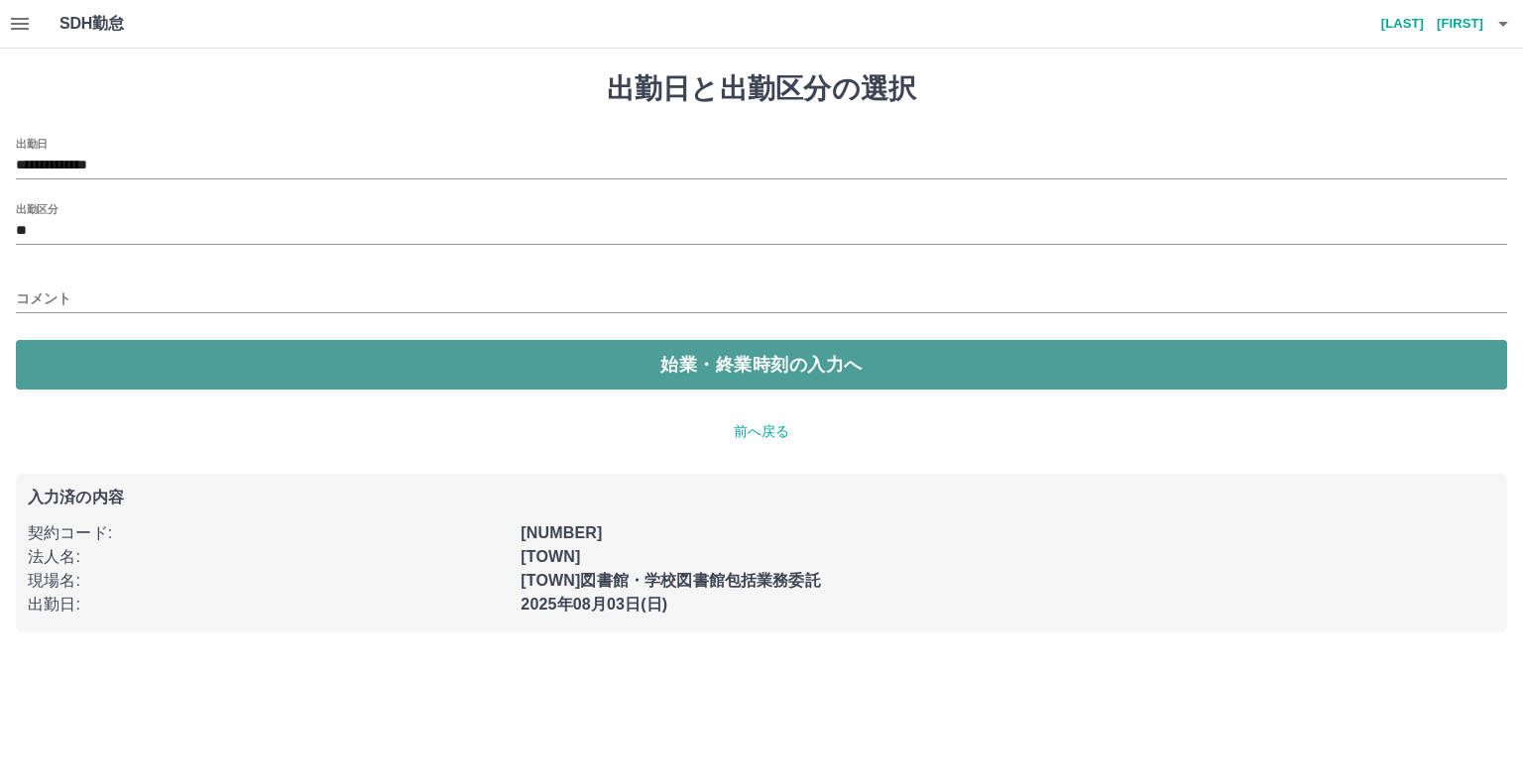 click on "始業・終業時刻の入力へ" at bounding box center (762, 365) 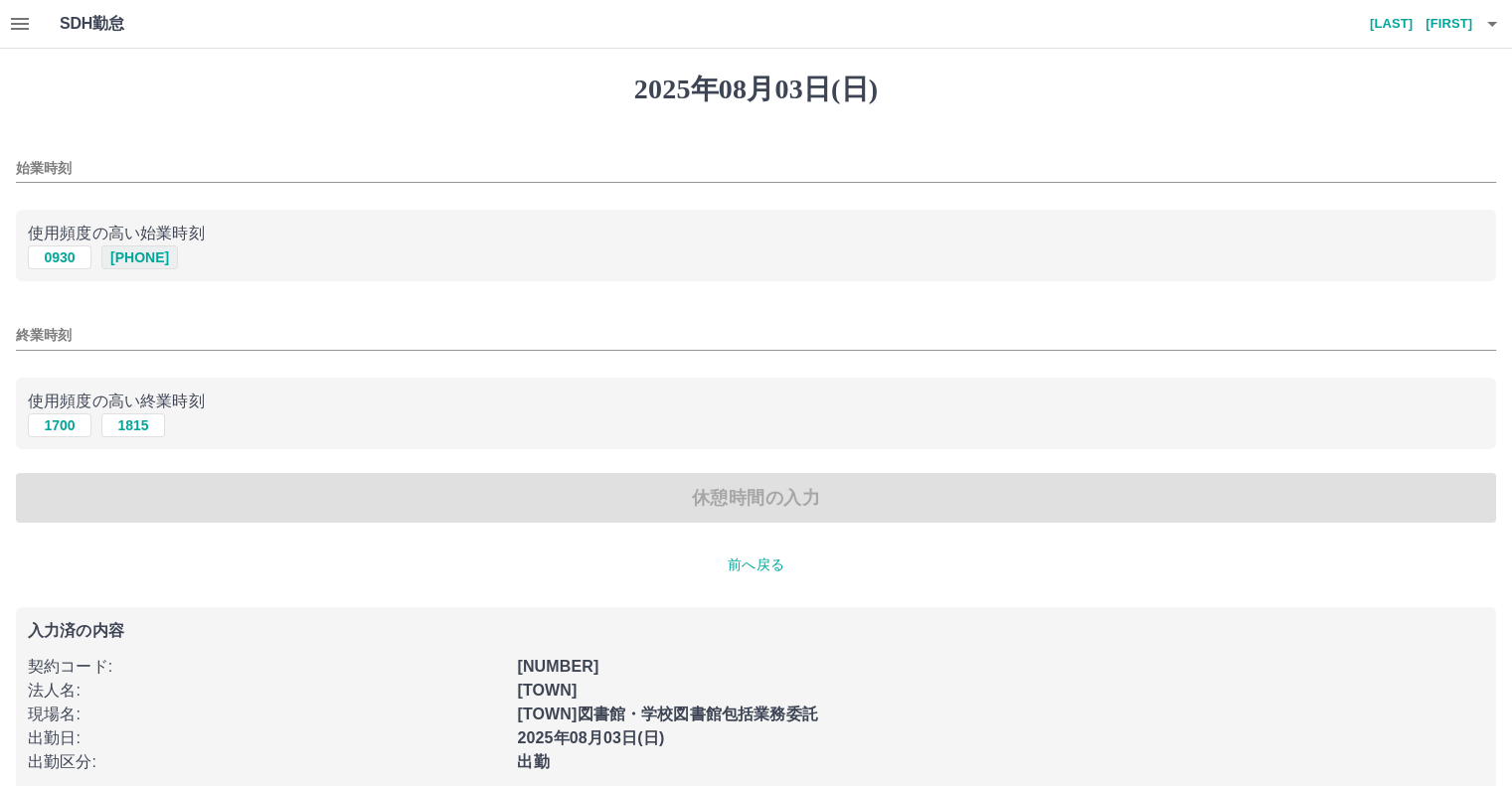 click on "0945" at bounding box center [139, 257] 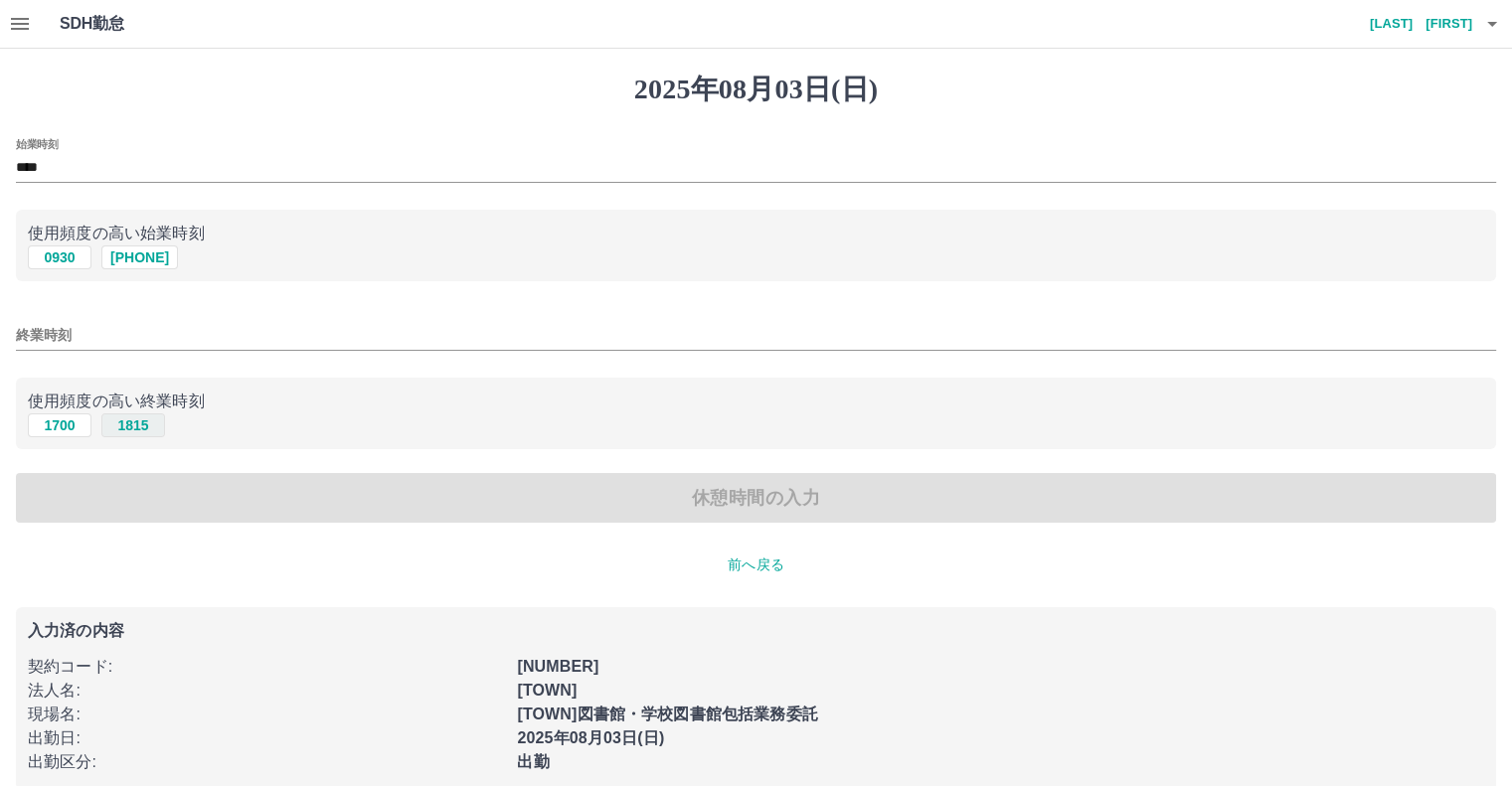 click on "1815" at bounding box center [133, 425] 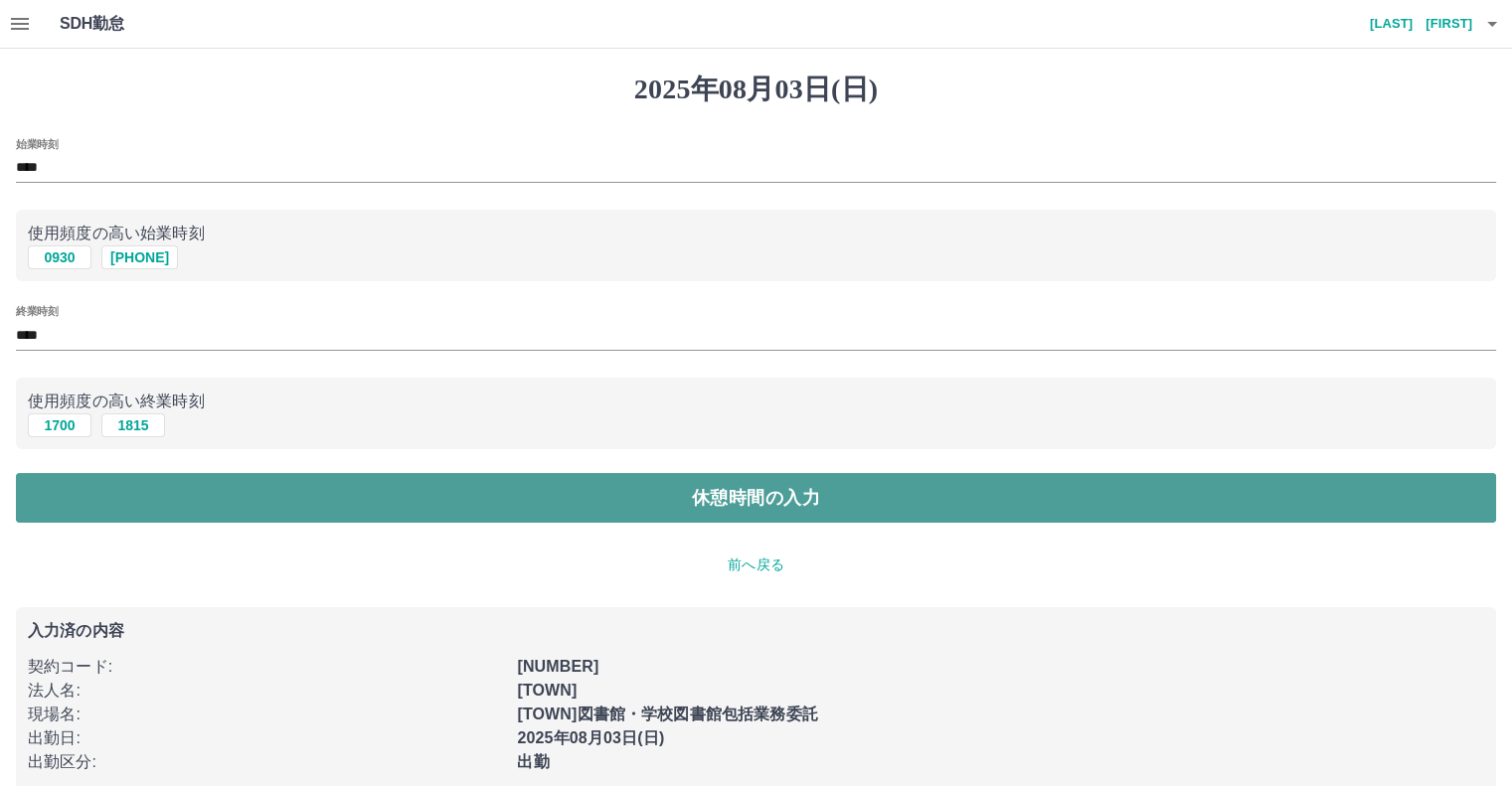 click on "休憩時間の入力" at bounding box center [756, 498] 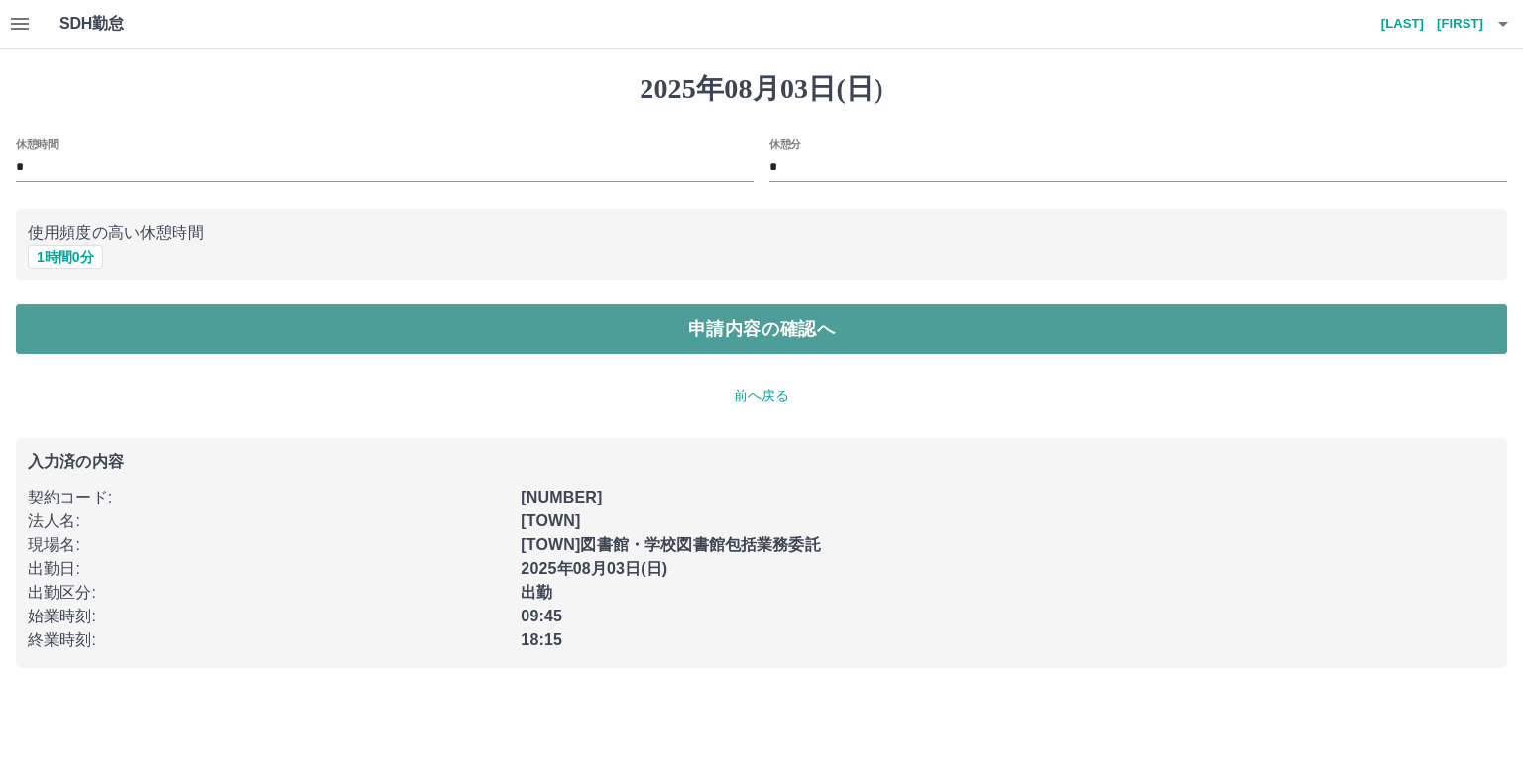 click on "申請内容の確認へ" at bounding box center (762, 329) 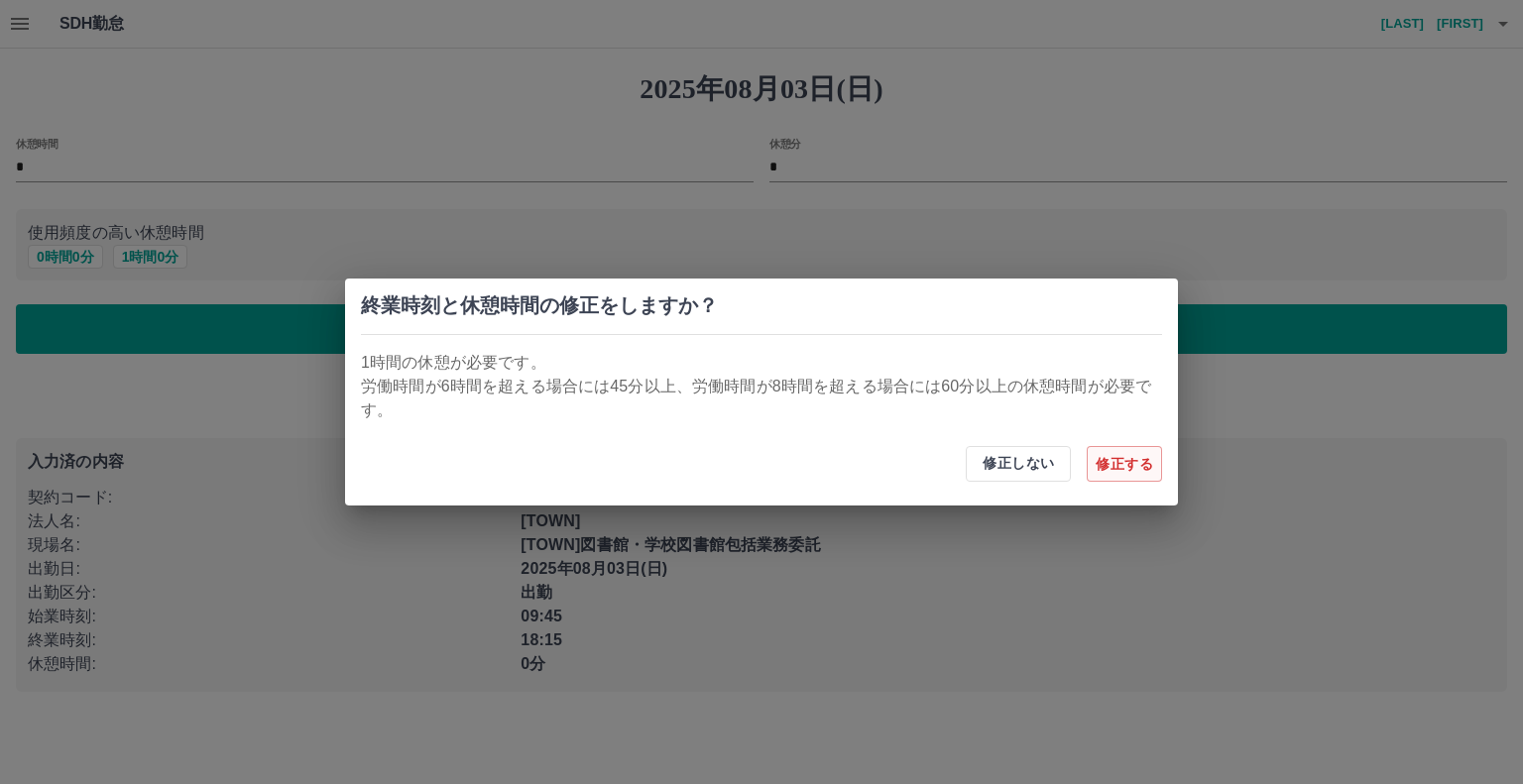 click on "修正する" at bounding box center (1124, 464) 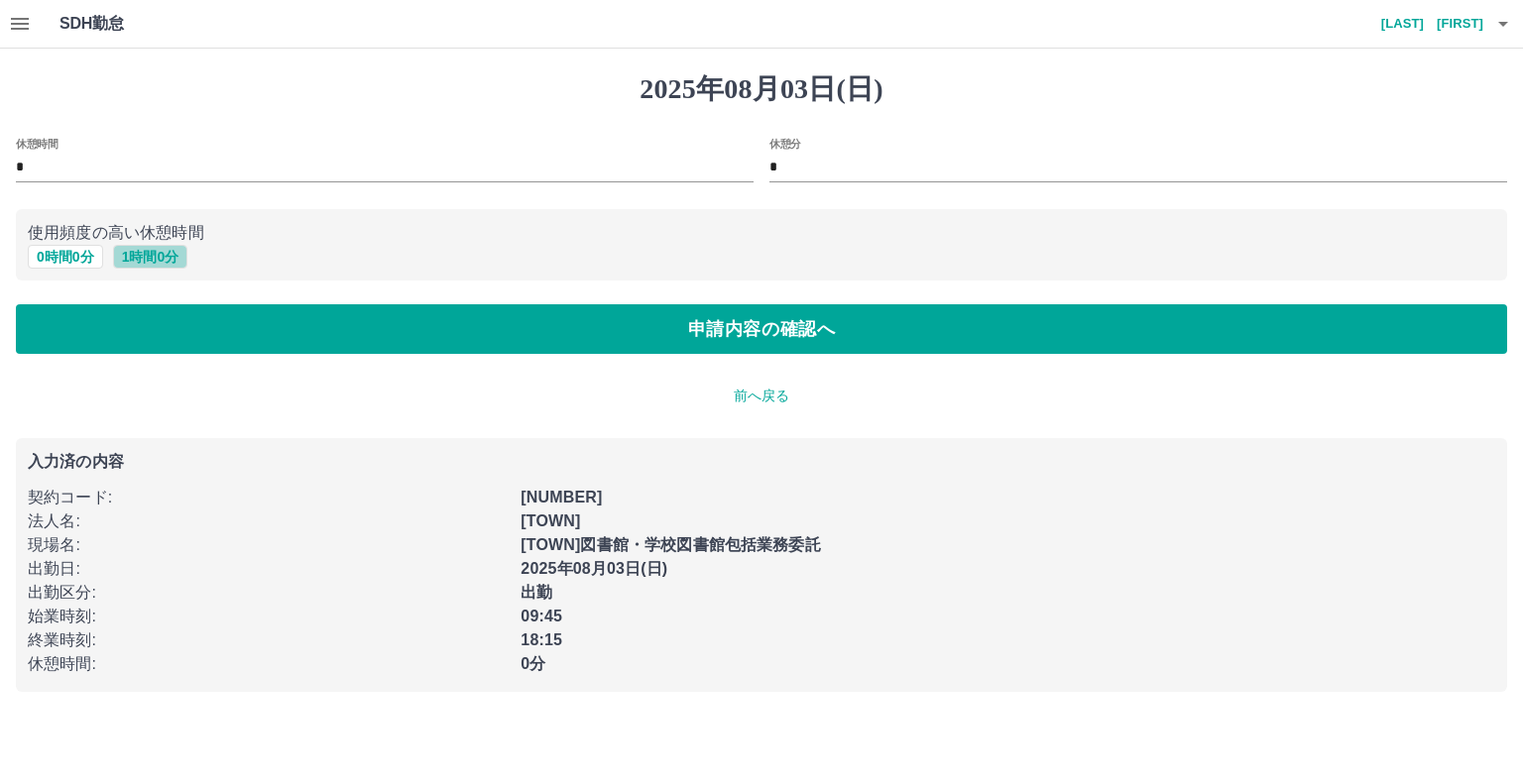 click on "1 時間 0 分" at bounding box center [151, 257] 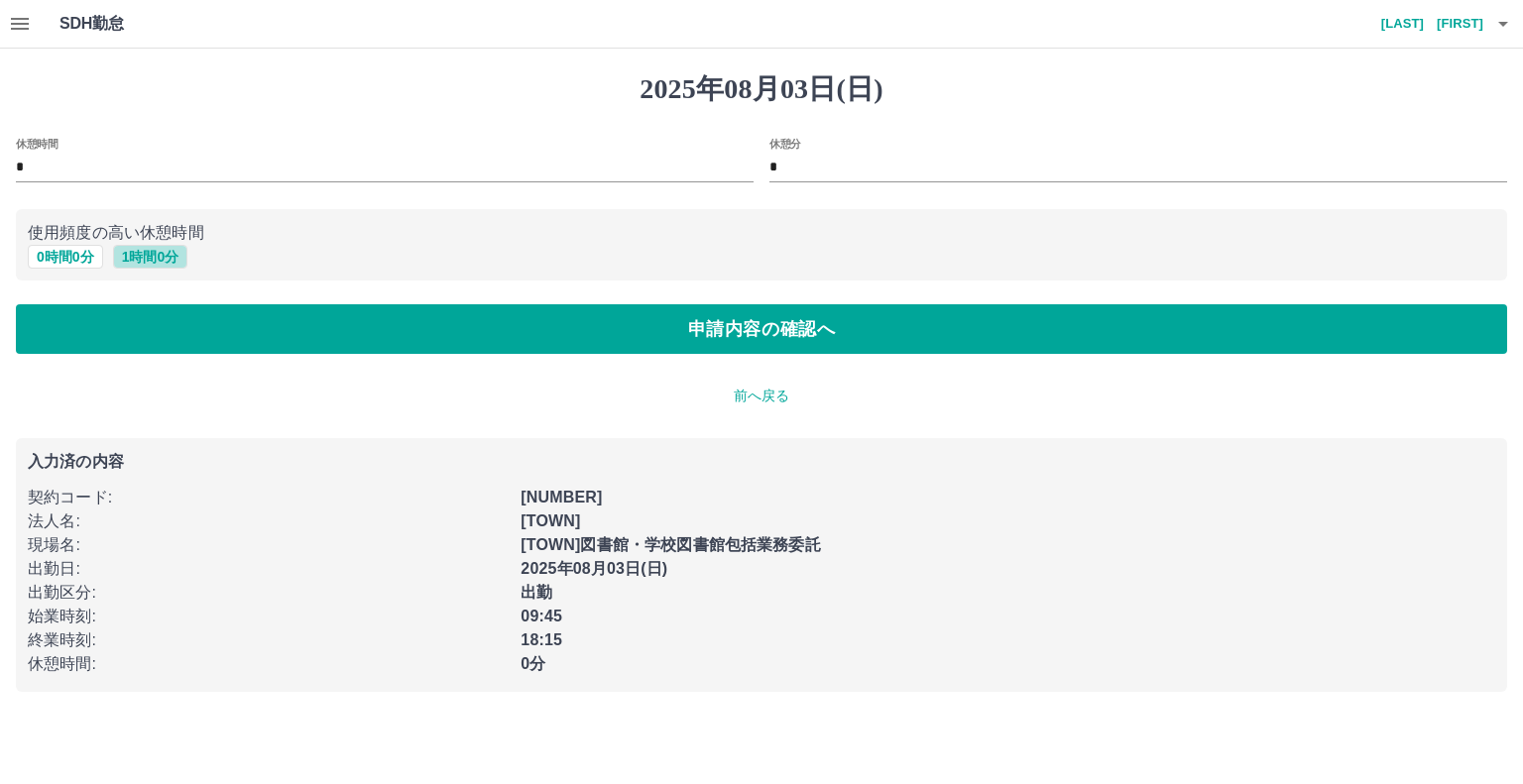 type on "*" 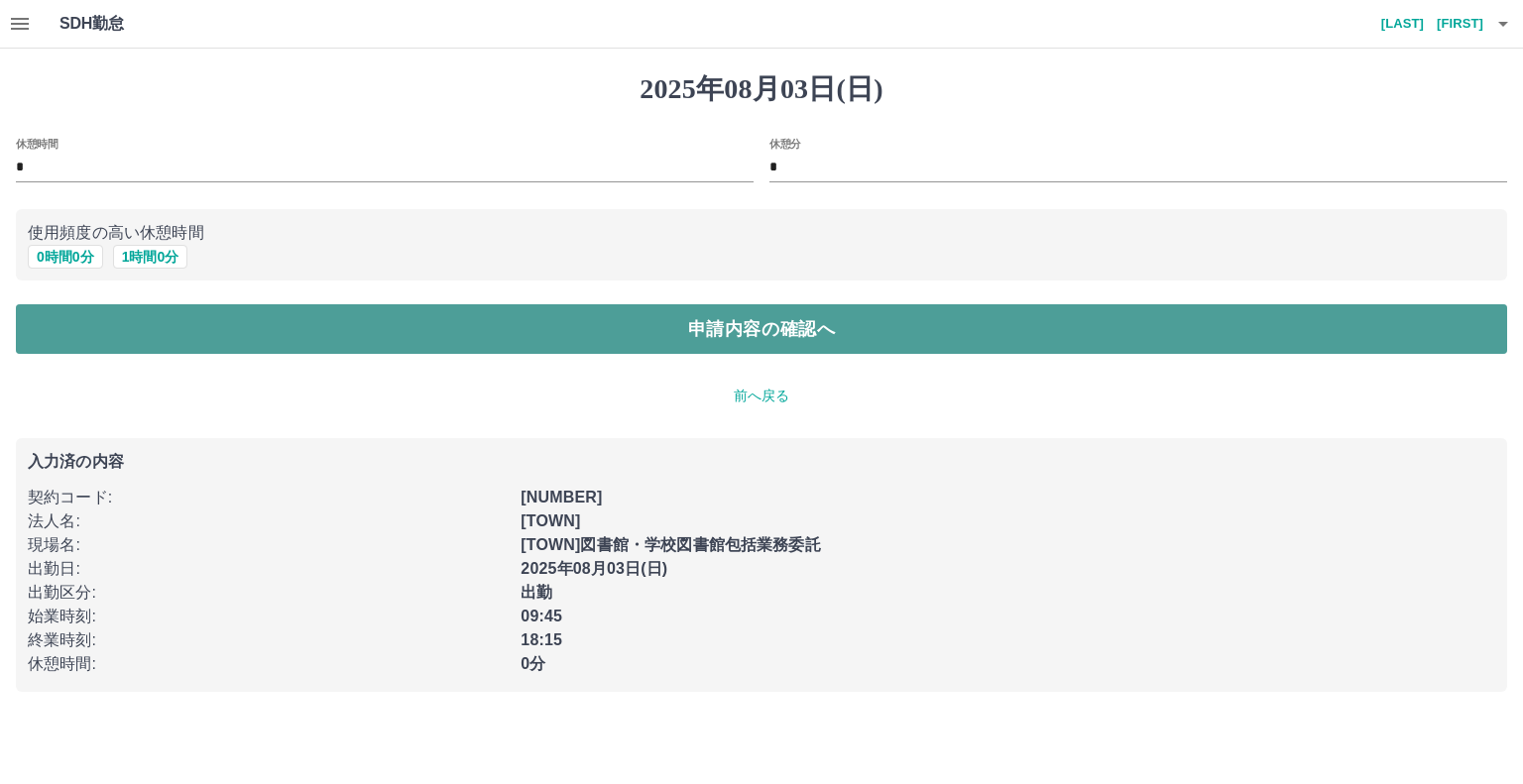 click on "申請内容の確認へ" at bounding box center [762, 329] 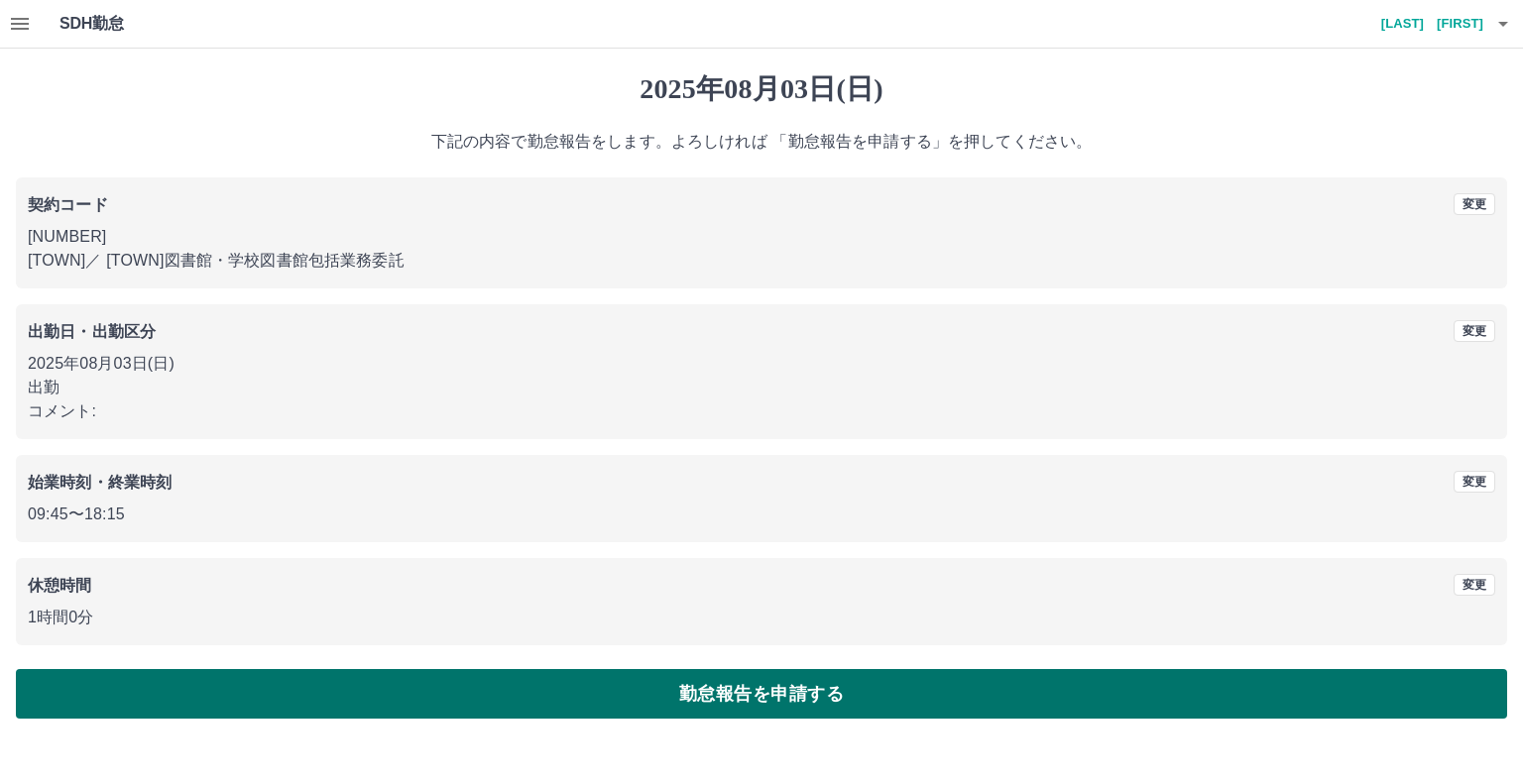 click on "勤怠報告を申請する" at bounding box center [762, 694] 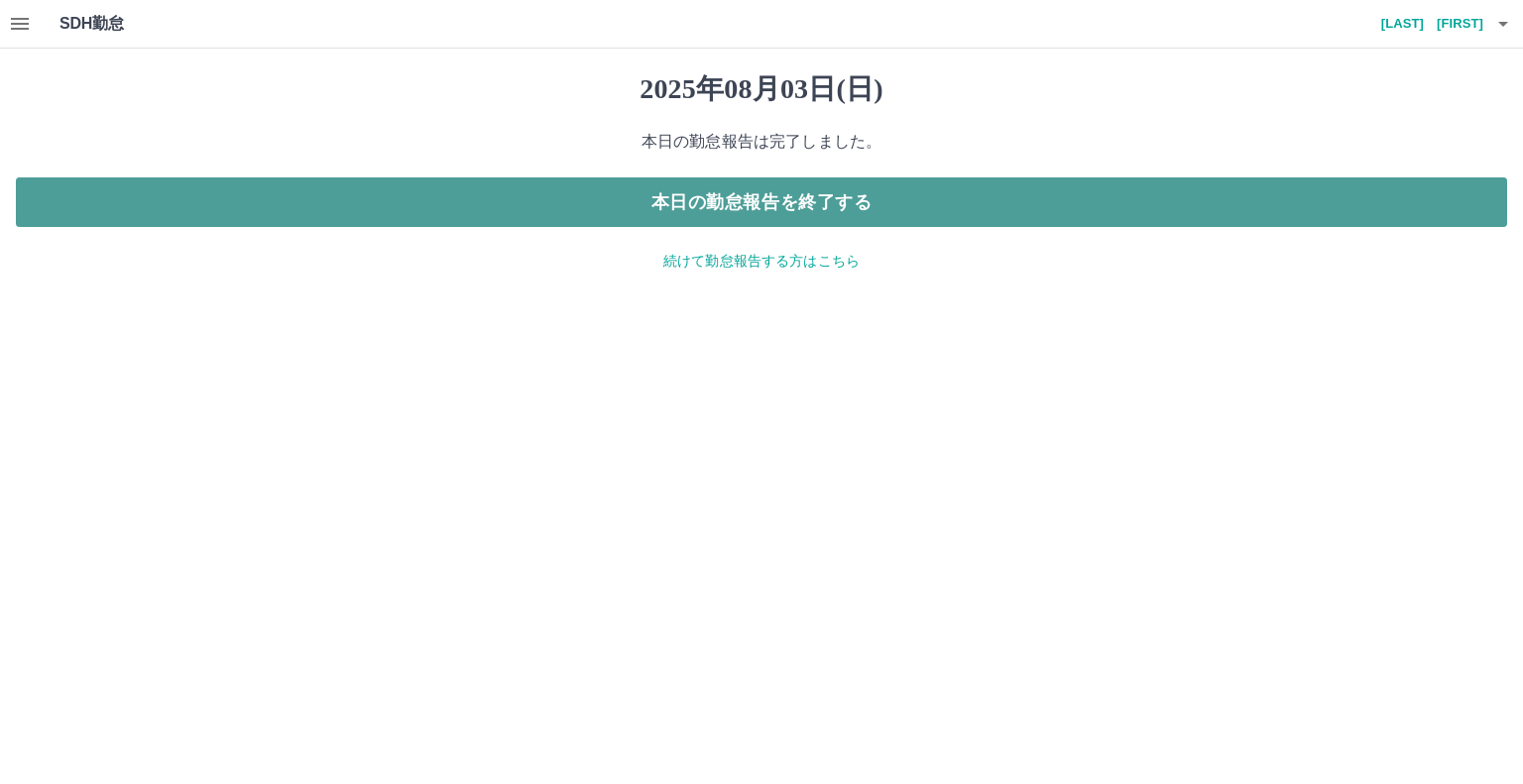 click on "本日の勤怠報告を終了する" at bounding box center [762, 202] 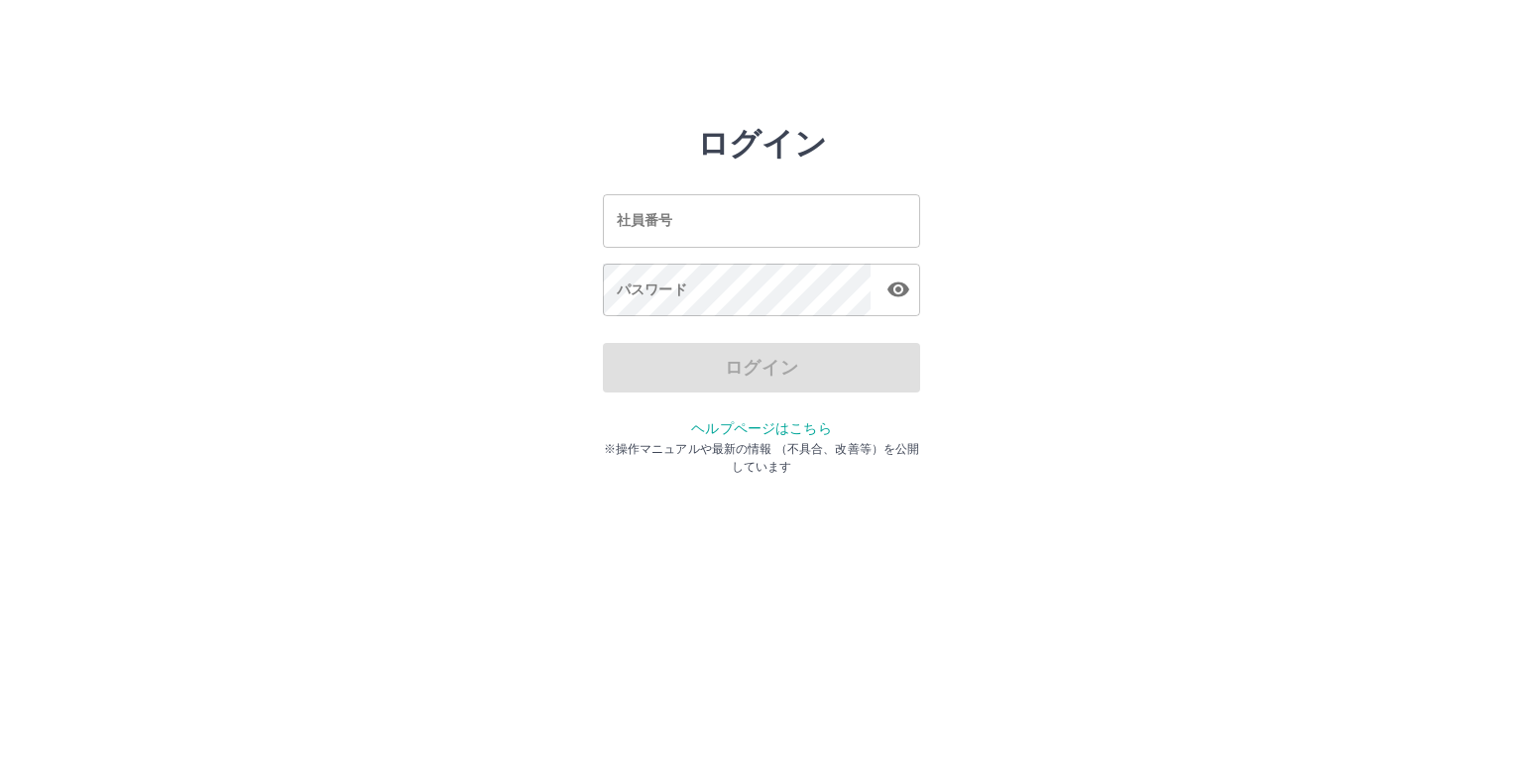 scroll, scrollTop: 0, scrollLeft: 0, axis: both 